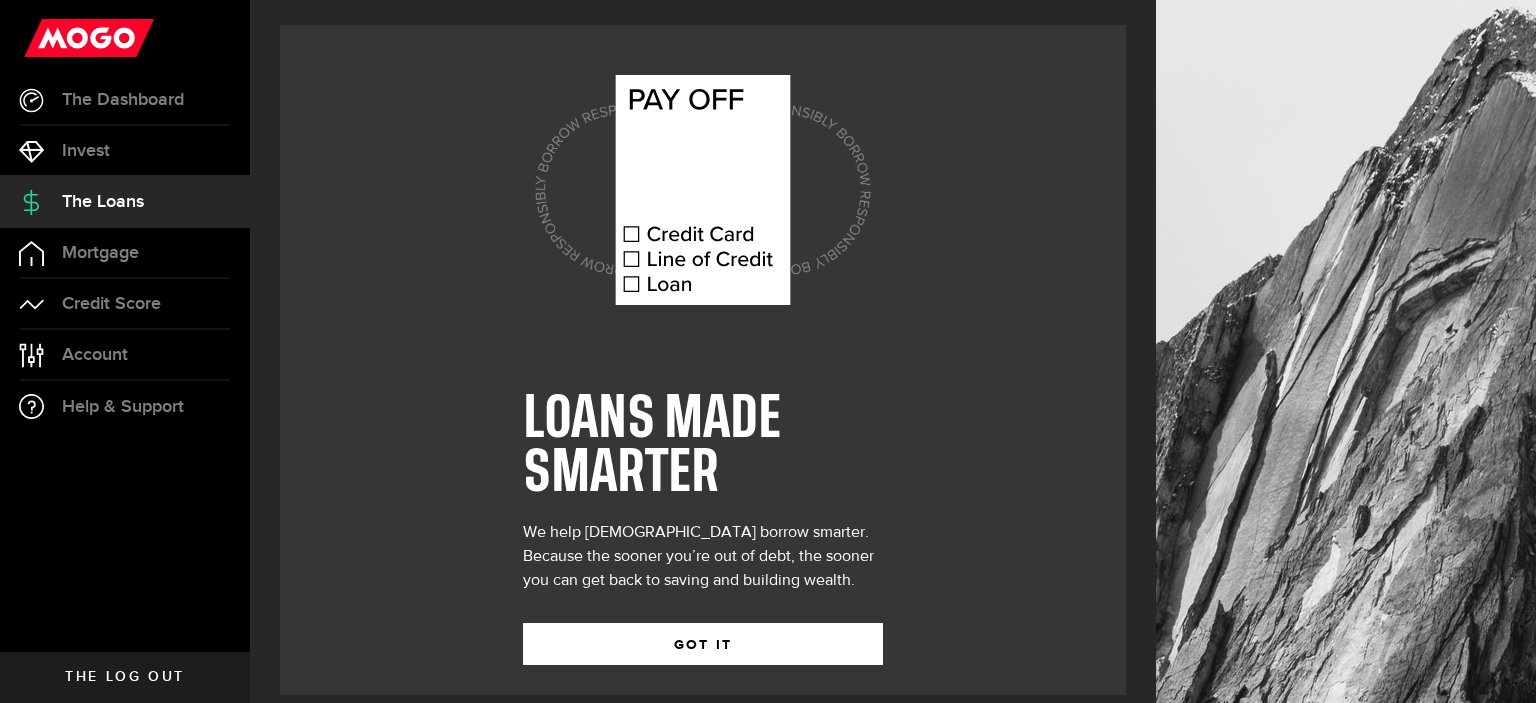 scroll, scrollTop: 0, scrollLeft: 0, axis: both 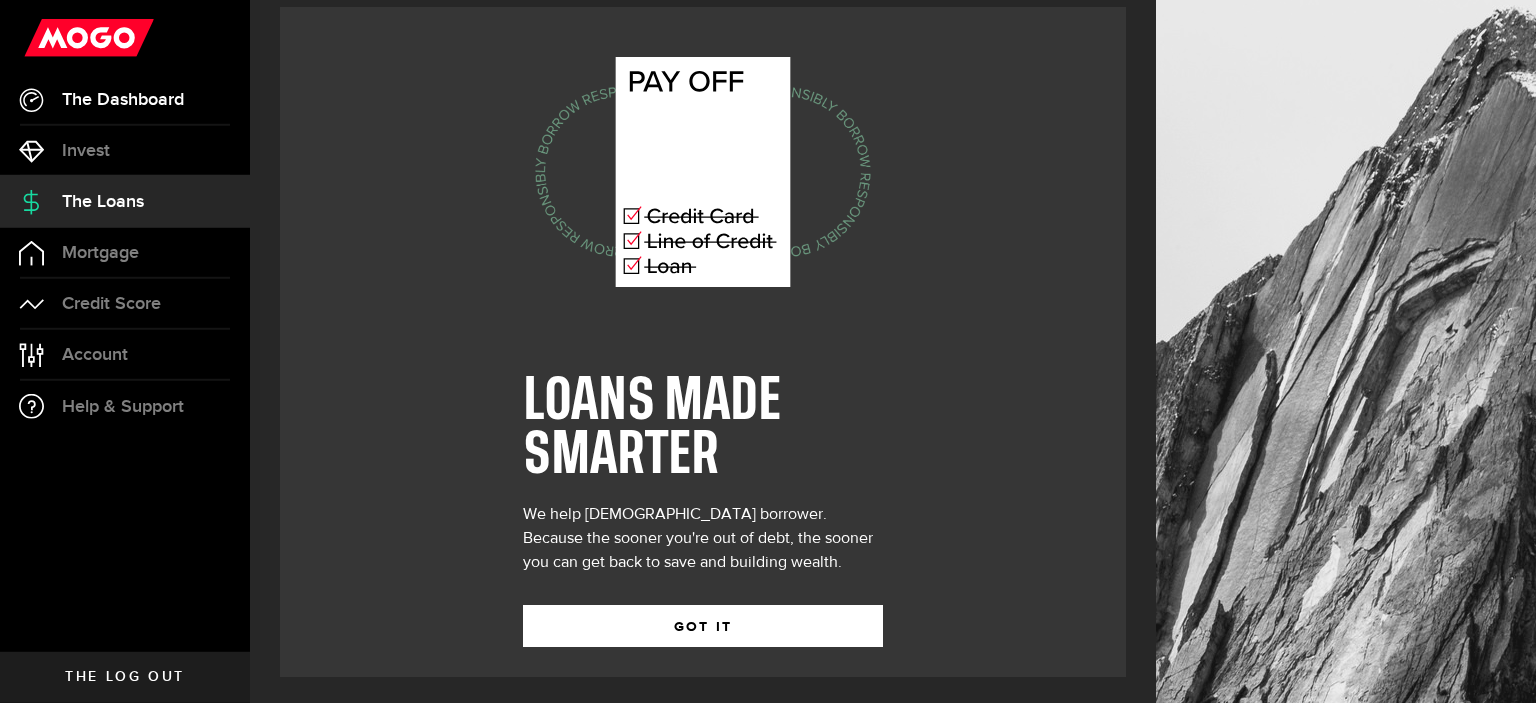 click on "The Dashboard" at bounding box center (125, 100) 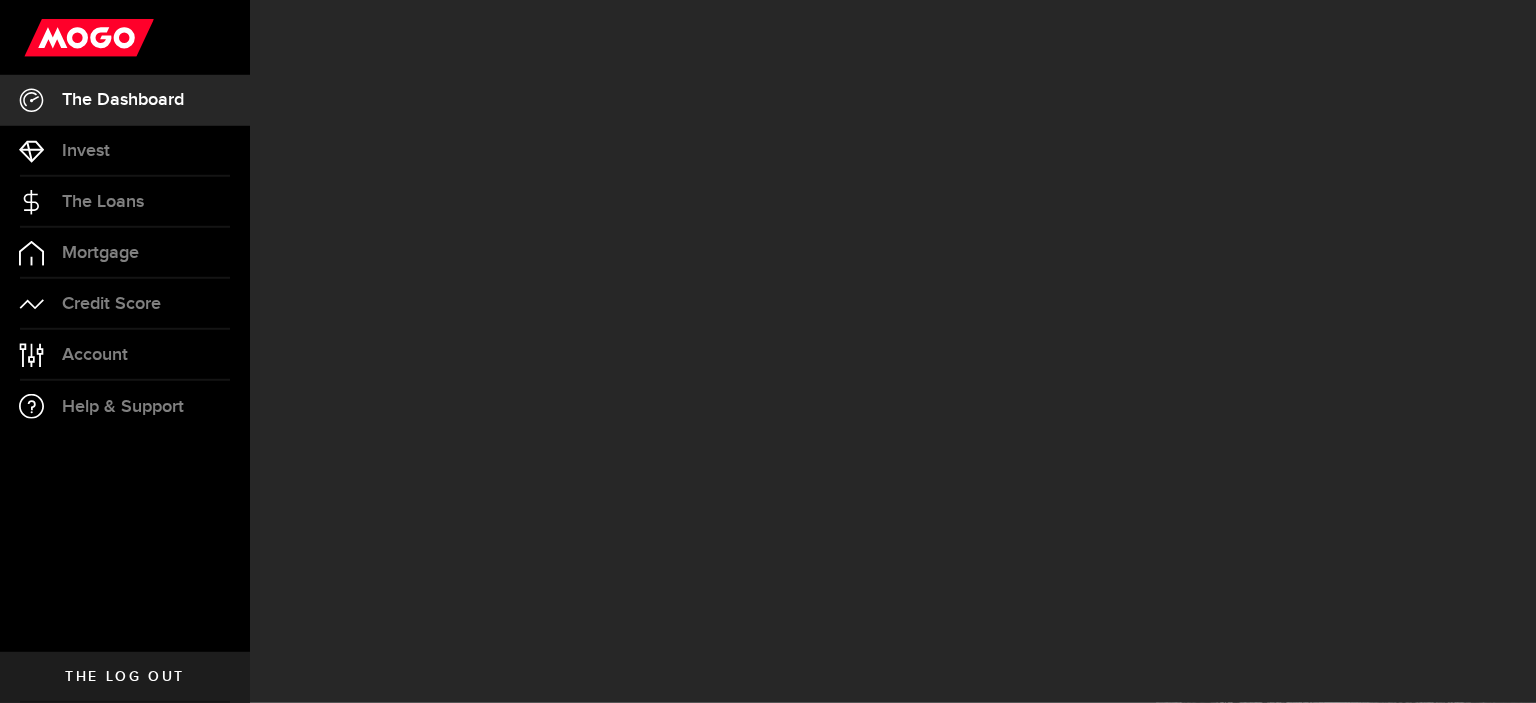 scroll, scrollTop: 0, scrollLeft: 0, axis: both 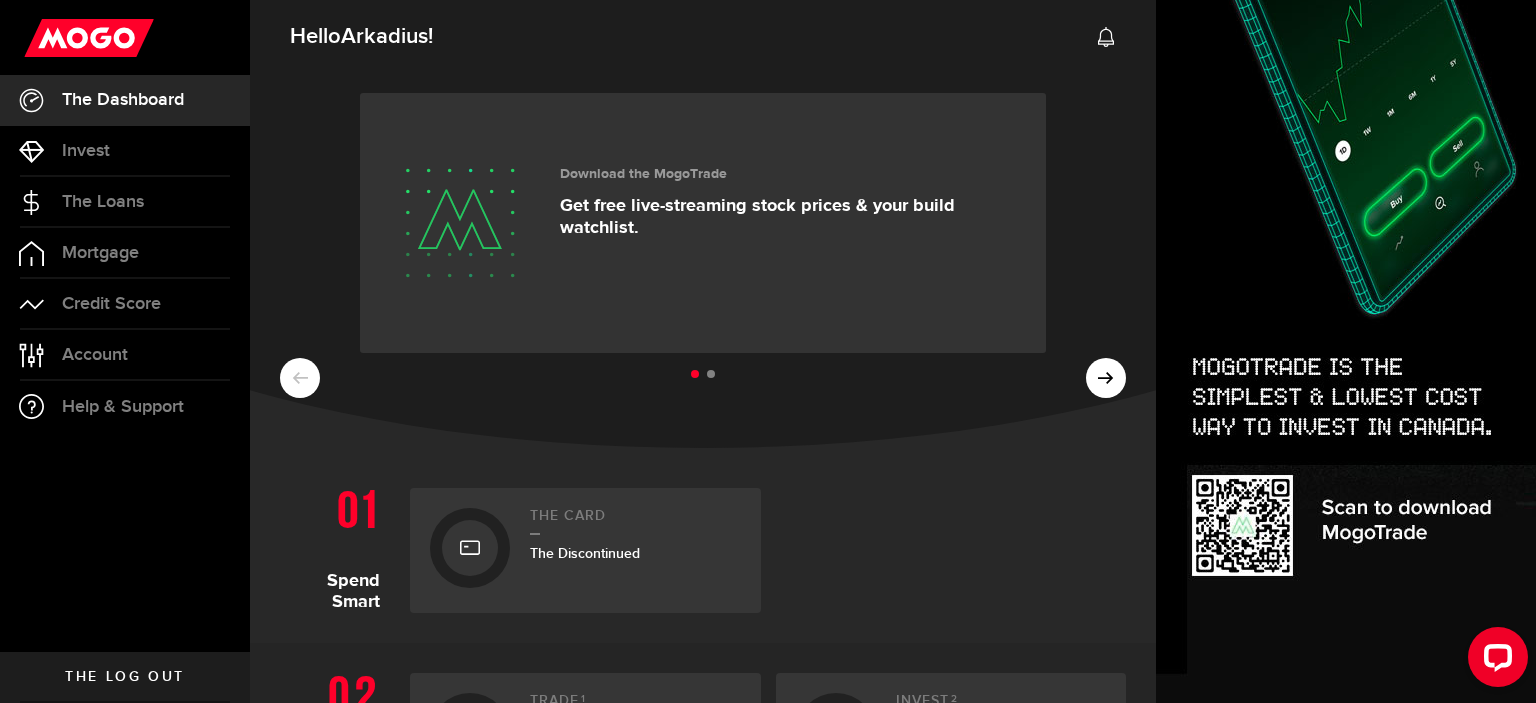 click at bounding box center [951, 550] 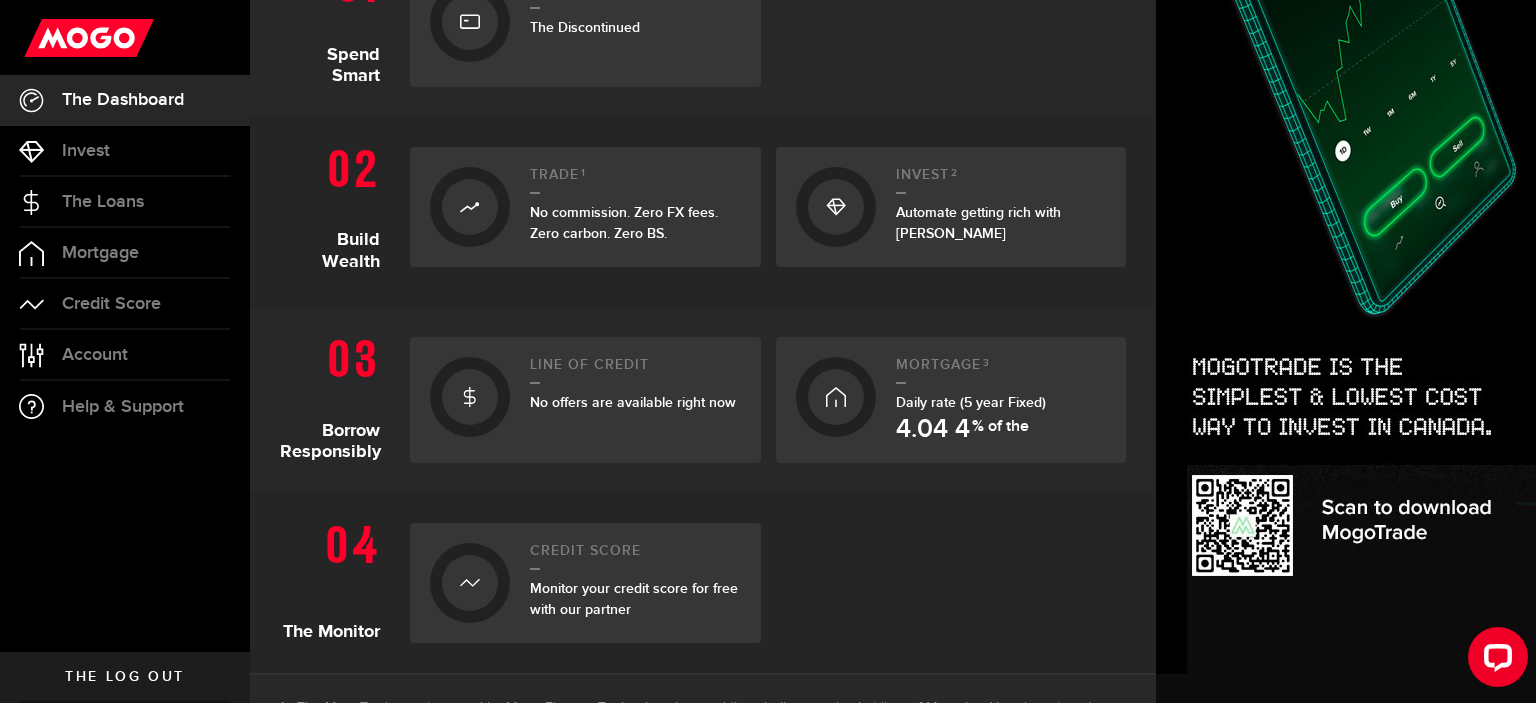 scroll, scrollTop: 358, scrollLeft: 0, axis: vertical 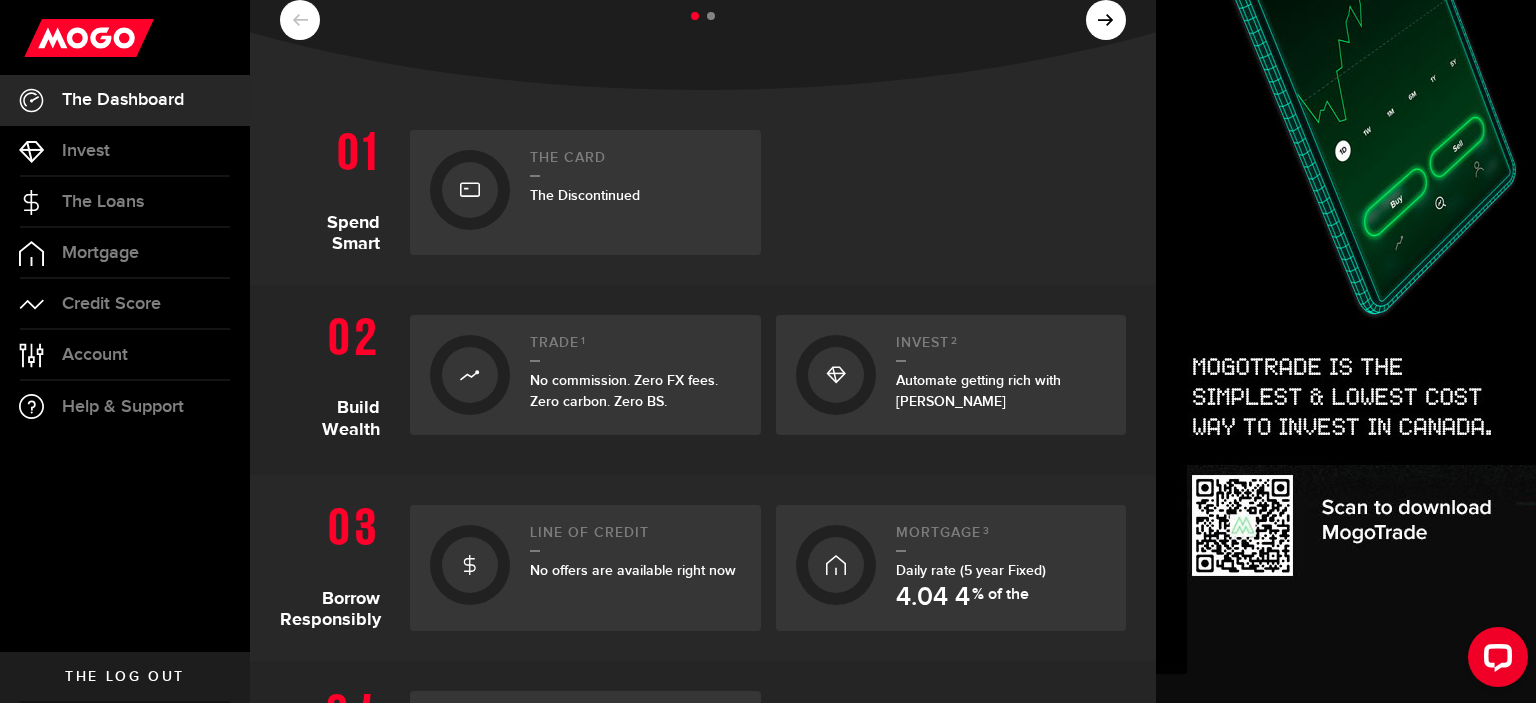 click at bounding box center (836, 565) 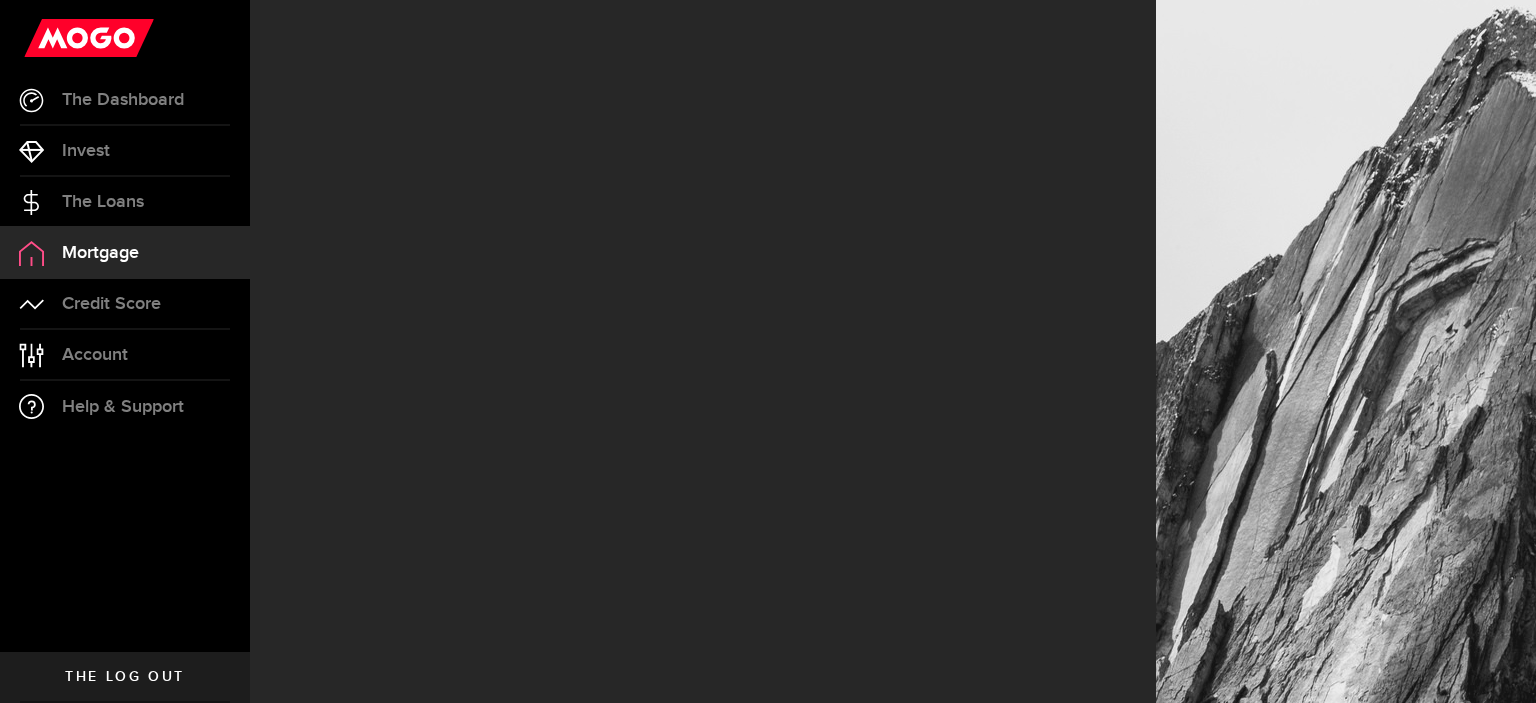 click on "The mortgage experience that helps you get mortgage-free. Your MogoMortgage application Application in progress Application in review Continue getting your MogoMortgage Looks like you started an application but haven’t completed it yet. Keep going! Continue Application Want to chat? Talk to your MogoMortgage specialist online  here . Or need a reminder of how it works? Our Process Woo! You’re getting closer. Your MogoMortgage specialist is now reviewing your application, and will be guiding you through the rest of the process. Want to chat? Talk to your MogoMortgage specialist online  here . Congratulations! You’re pre-qualified. We've conditionally pre-qualified you! Now, we’ll just need to review your offers with you and talk about next steps. What’s next? We’ve sent you an email with a few offers! Take a look at these – when you’re ready, email or live-chat with us to arrange a time to chat with your mortgage specialist. Email Us Chat Now!  year term progress % Progress $ 0 .00 /  year" at bounding box center [703, 449] 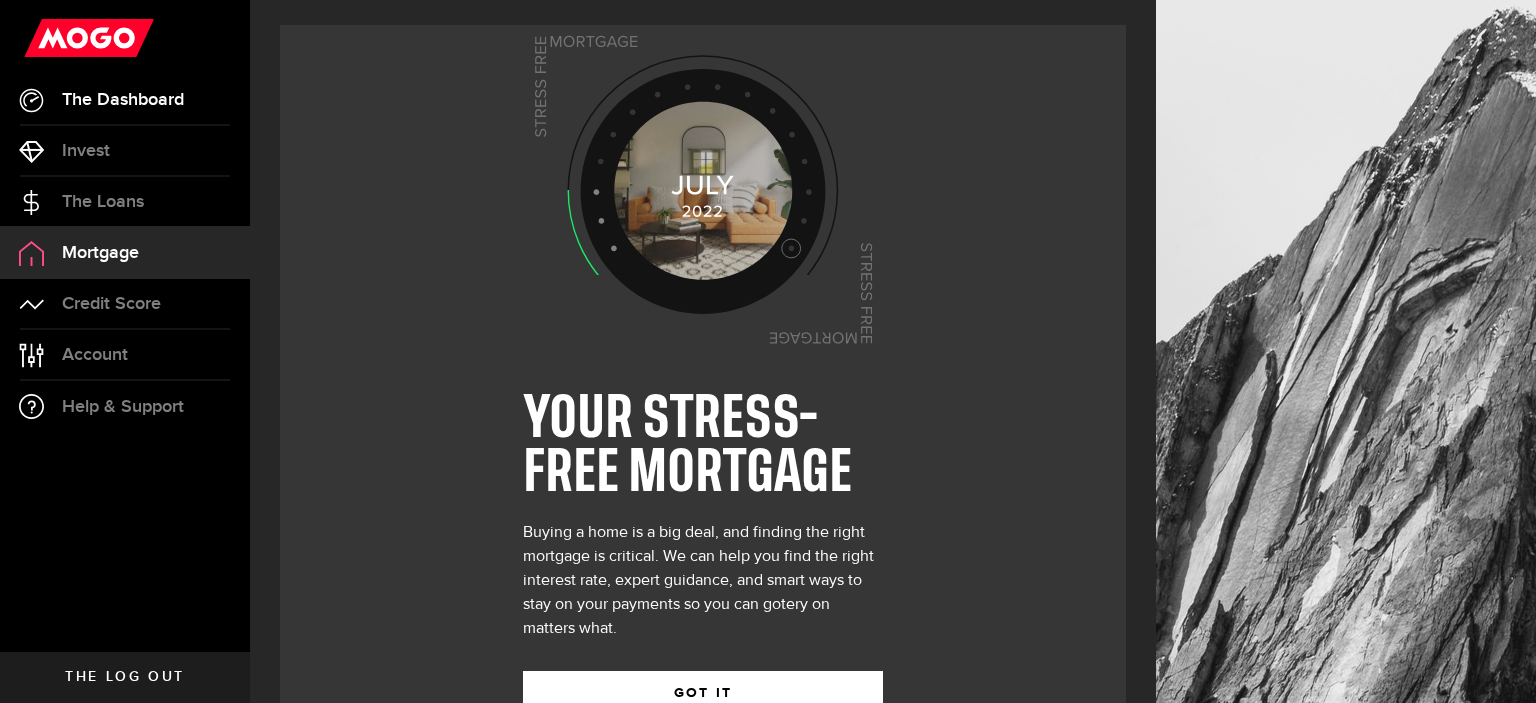 click on "The Dashboard" at bounding box center (125, 100) 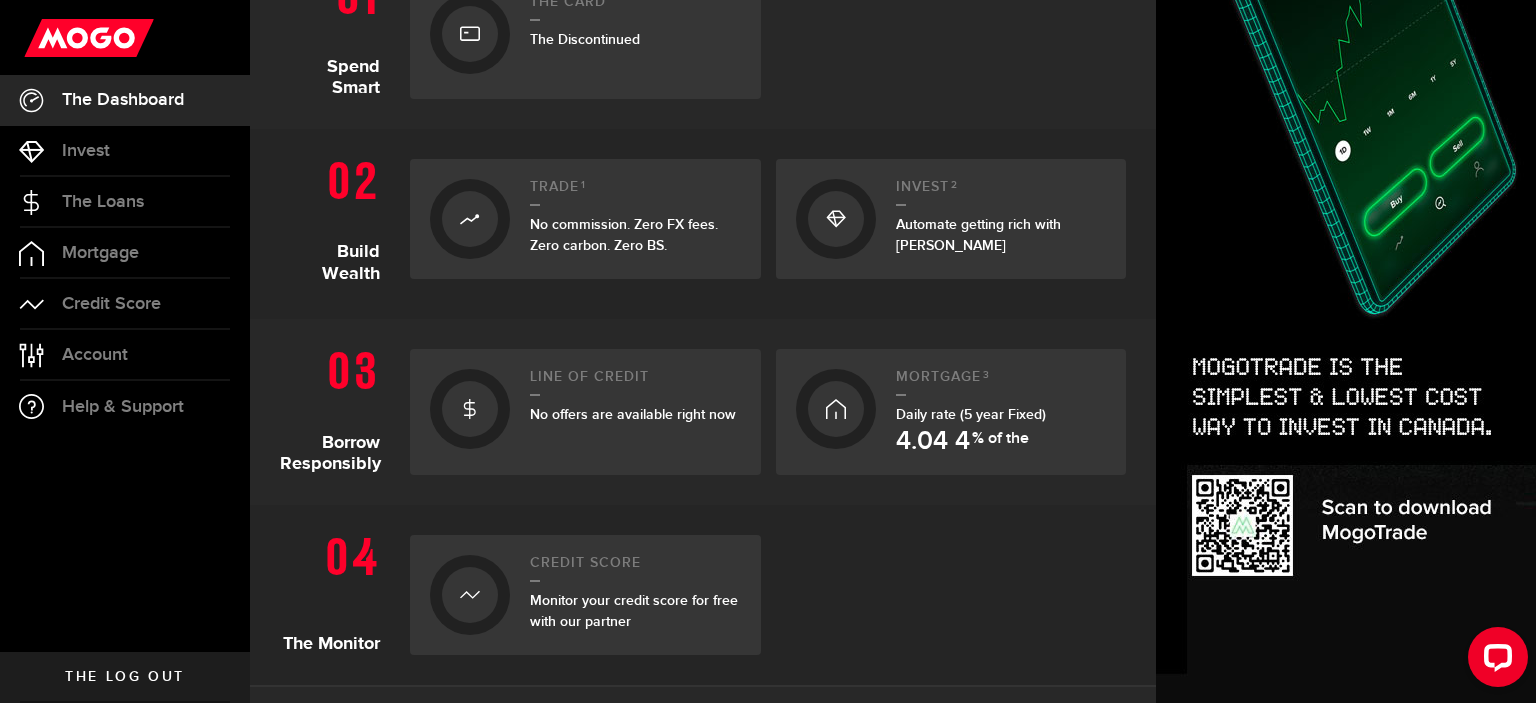 scroll, scrollTop: 514, scrollLeft: 0, axis: vertical 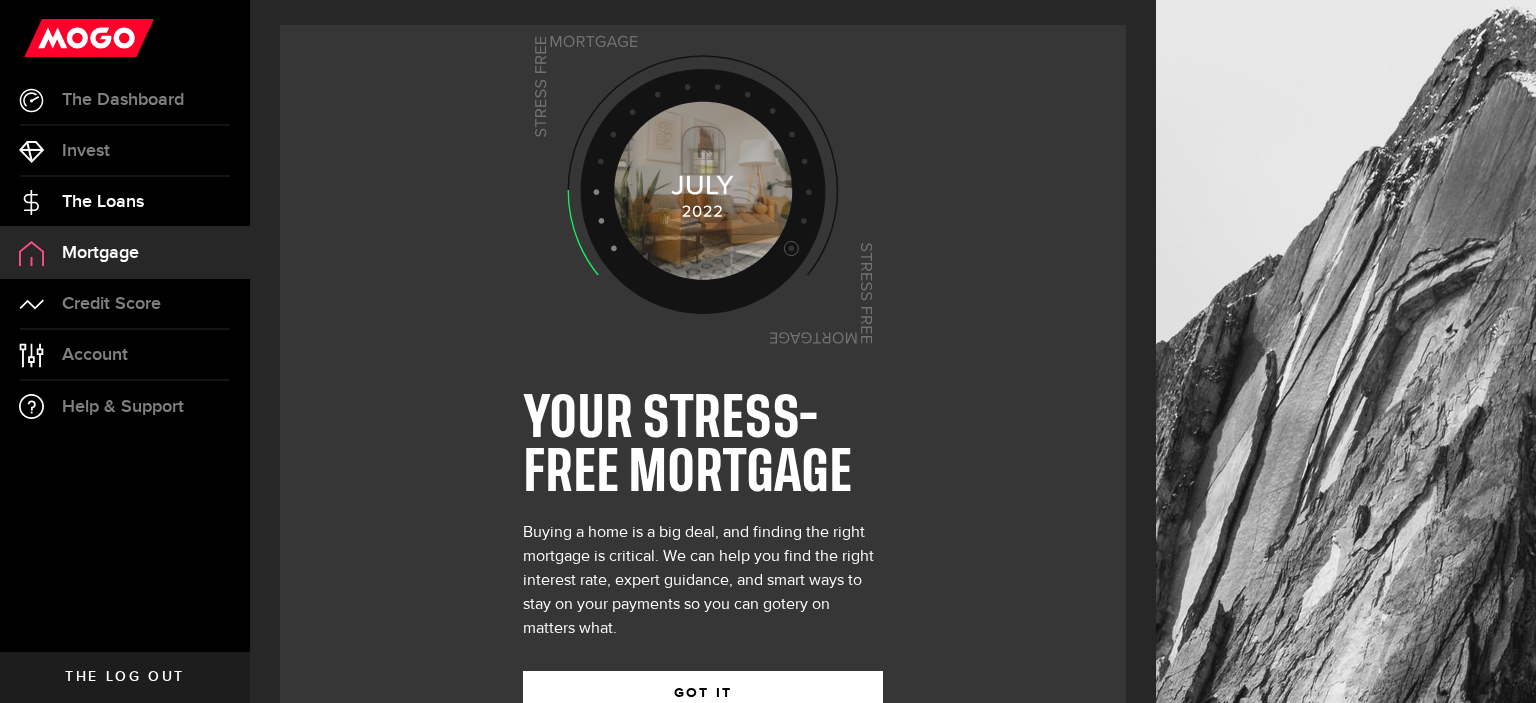 click on "The Loans" at bounding box center (125, 202) 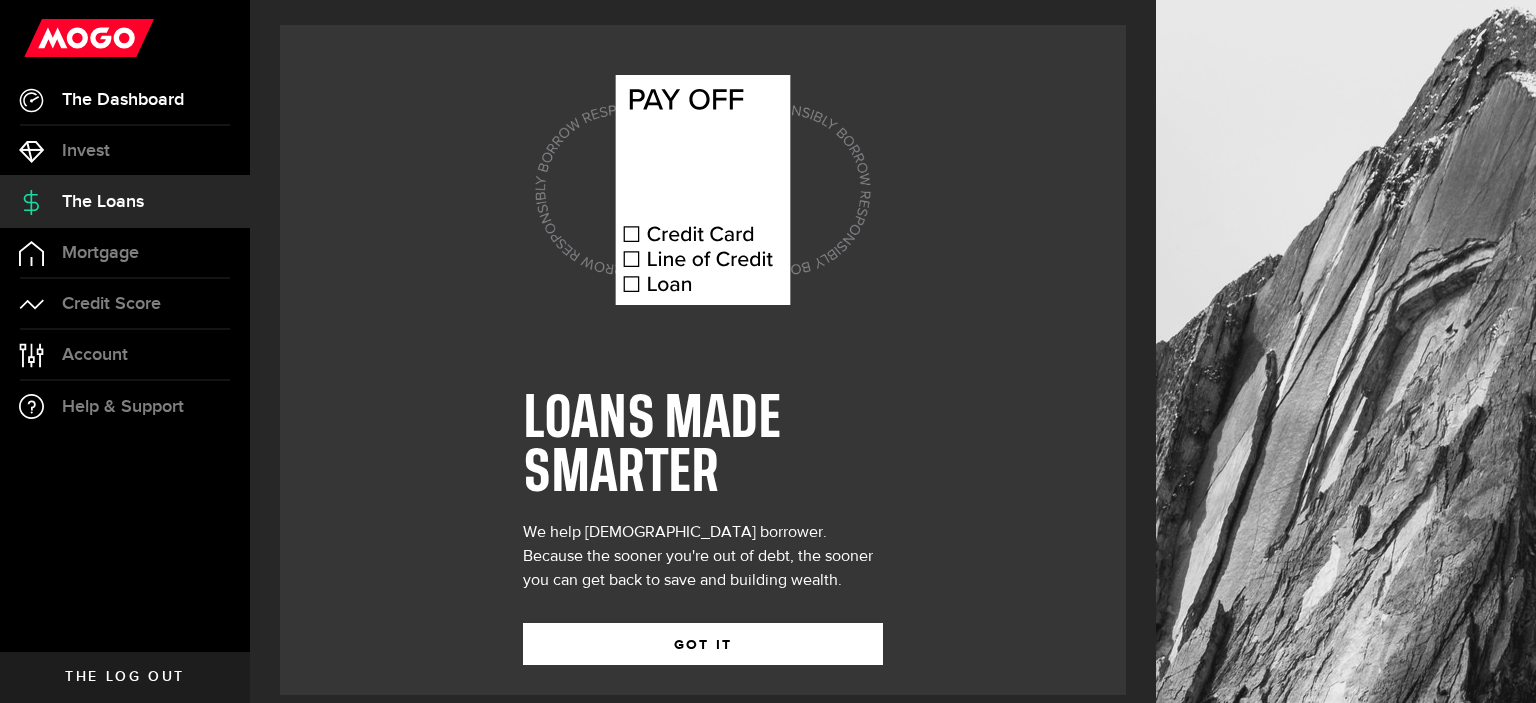 click on "The Dashboard" at bounding box center [125, 100] 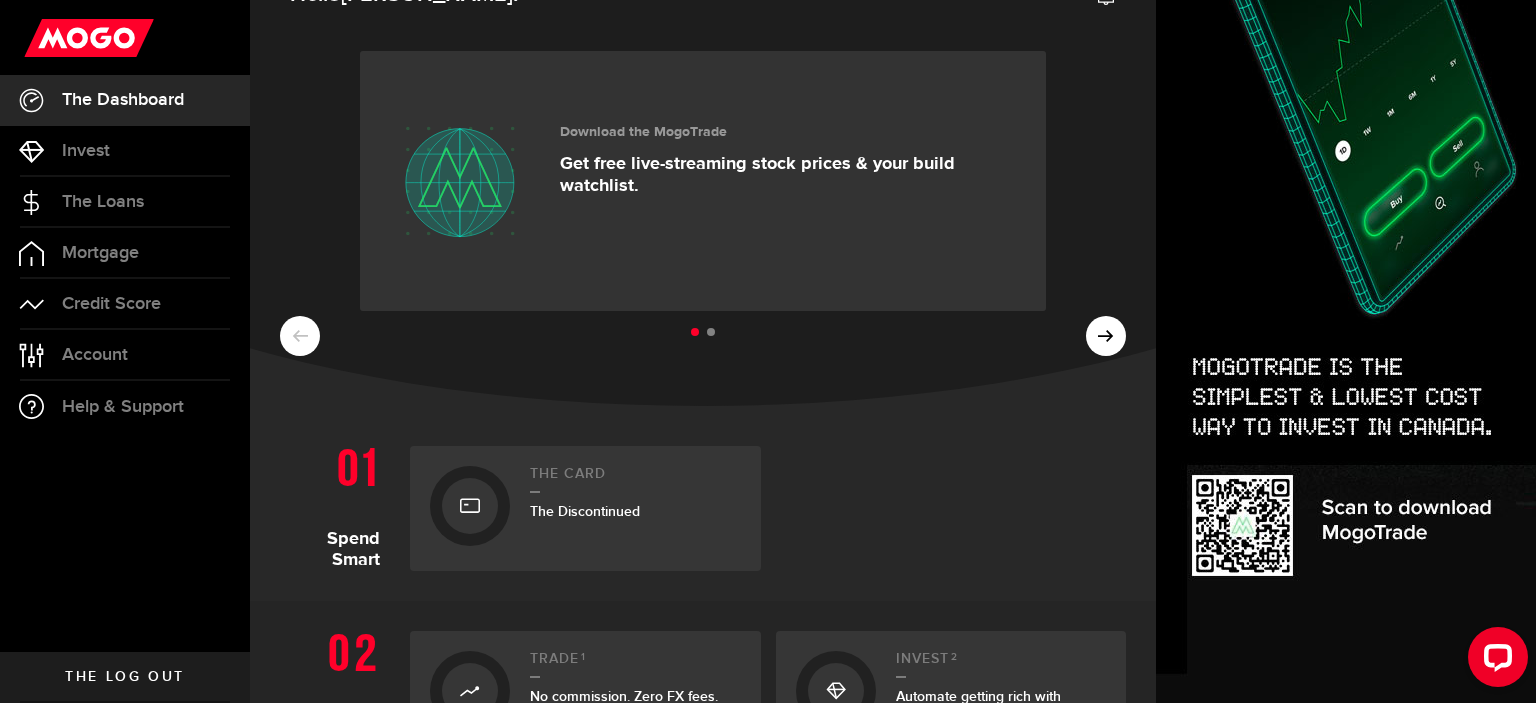 scroll, scrollTop: 0, scrollLeft: 0, axis: both 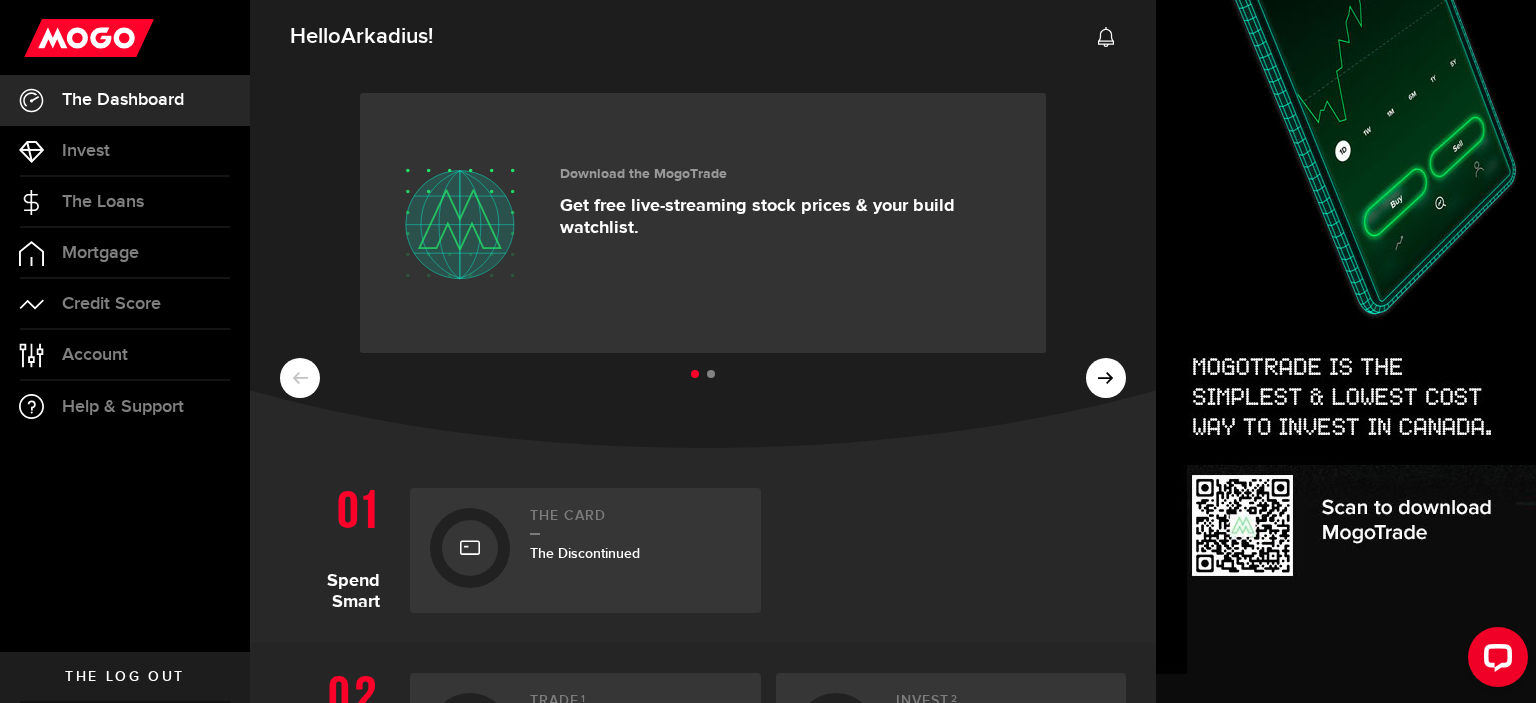click at bounding box center [703, 375] 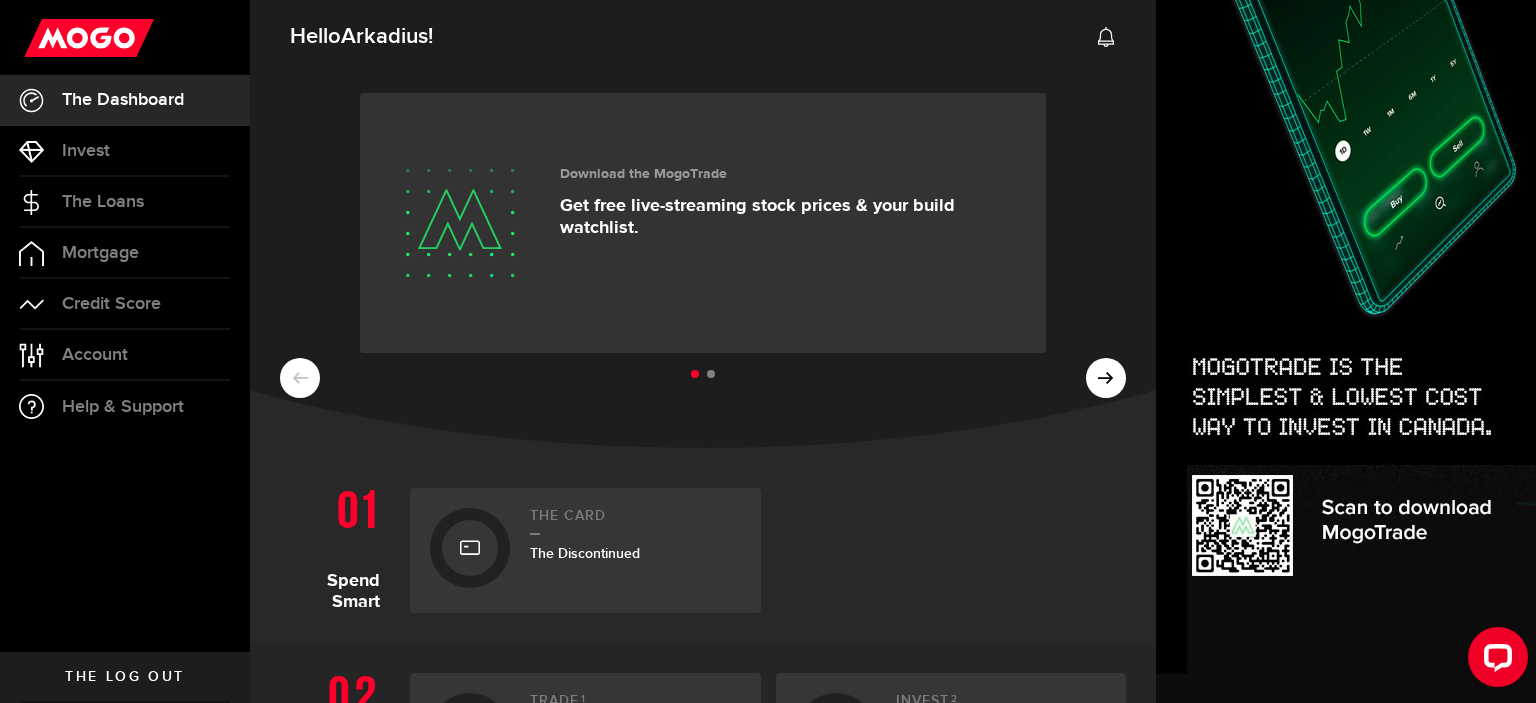 click at bounding box center (703, 375) 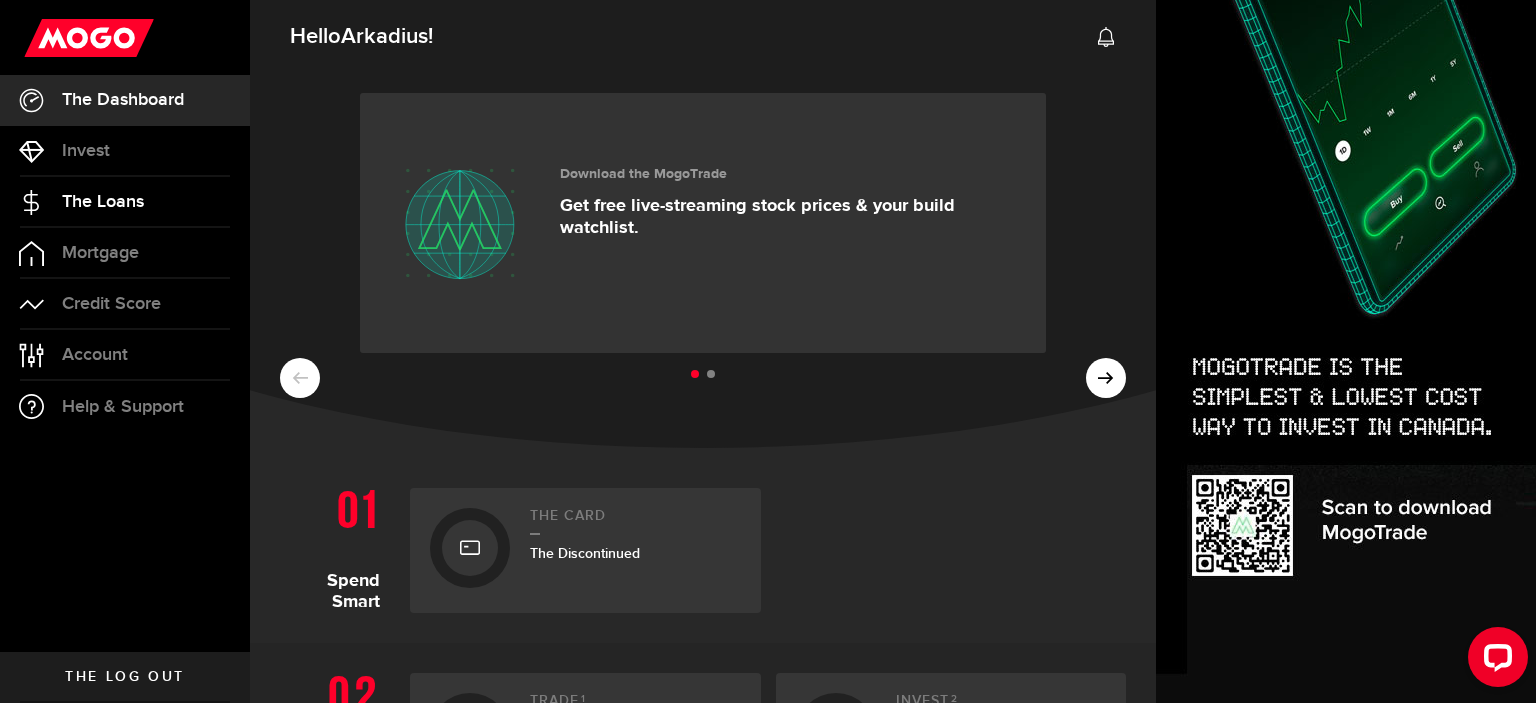 click on "The Loans" at bounding box center (125, 202) 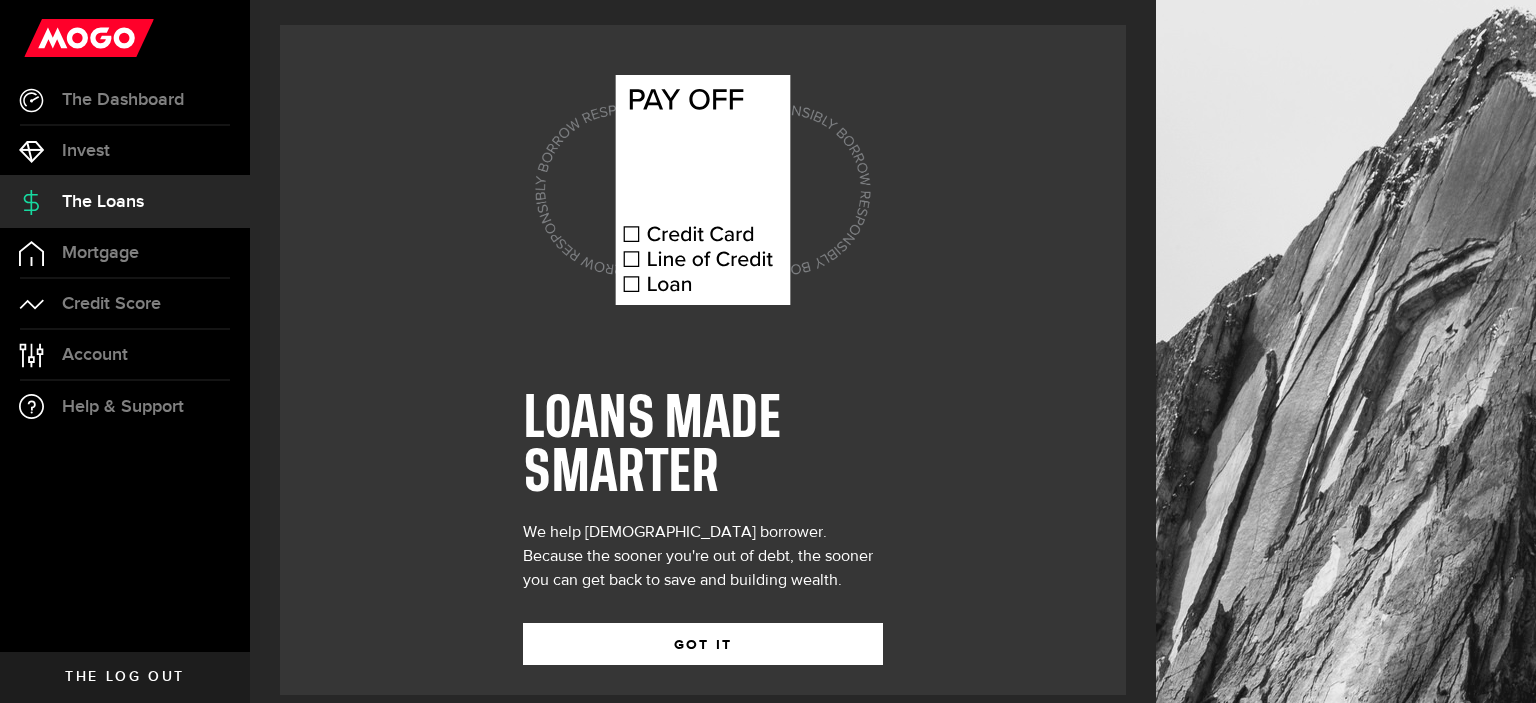 scroll, scrollTop: 20, scrollLeft: 0, axis: vertical 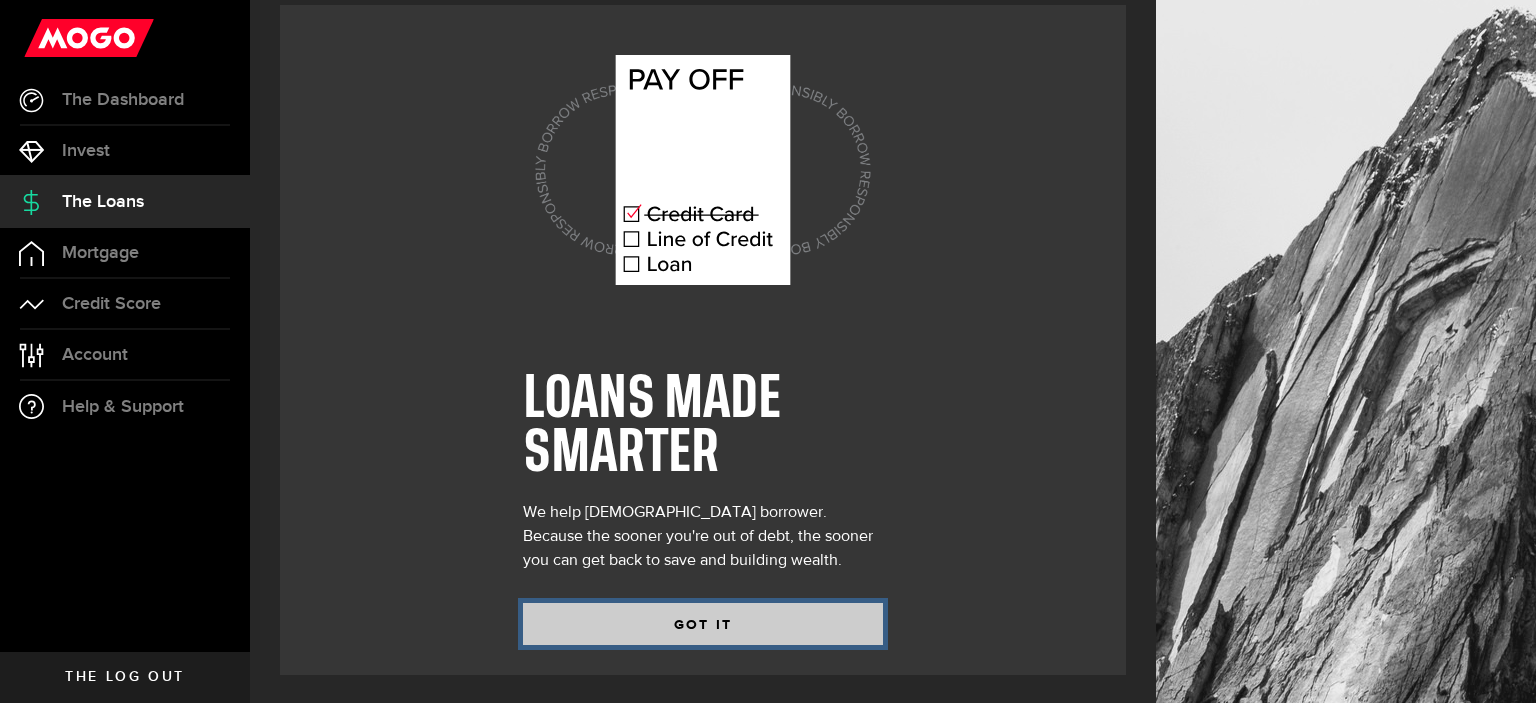 click on "GOT IT" at bounding box center [703, 624] 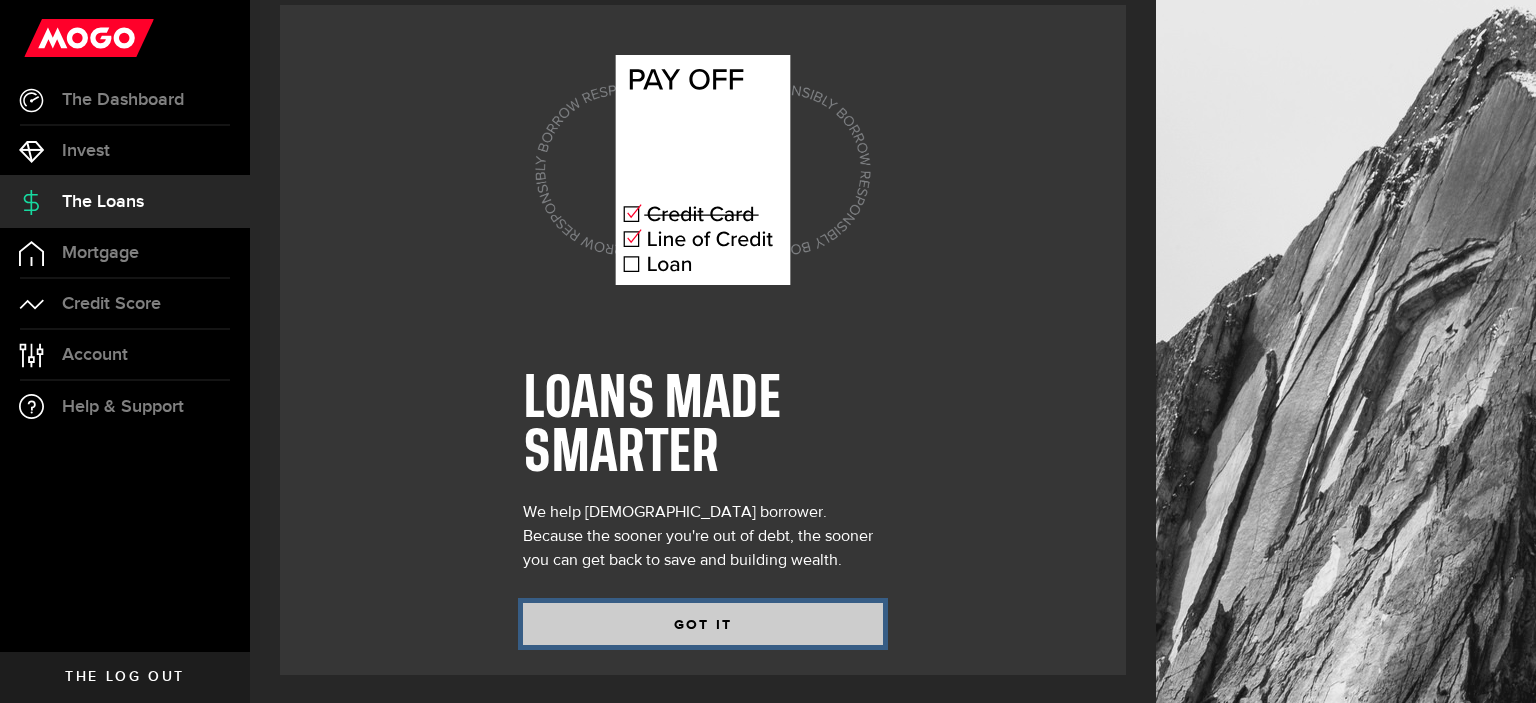 scroll, scrollTop: 0, scrollLeft: 0, axis: both 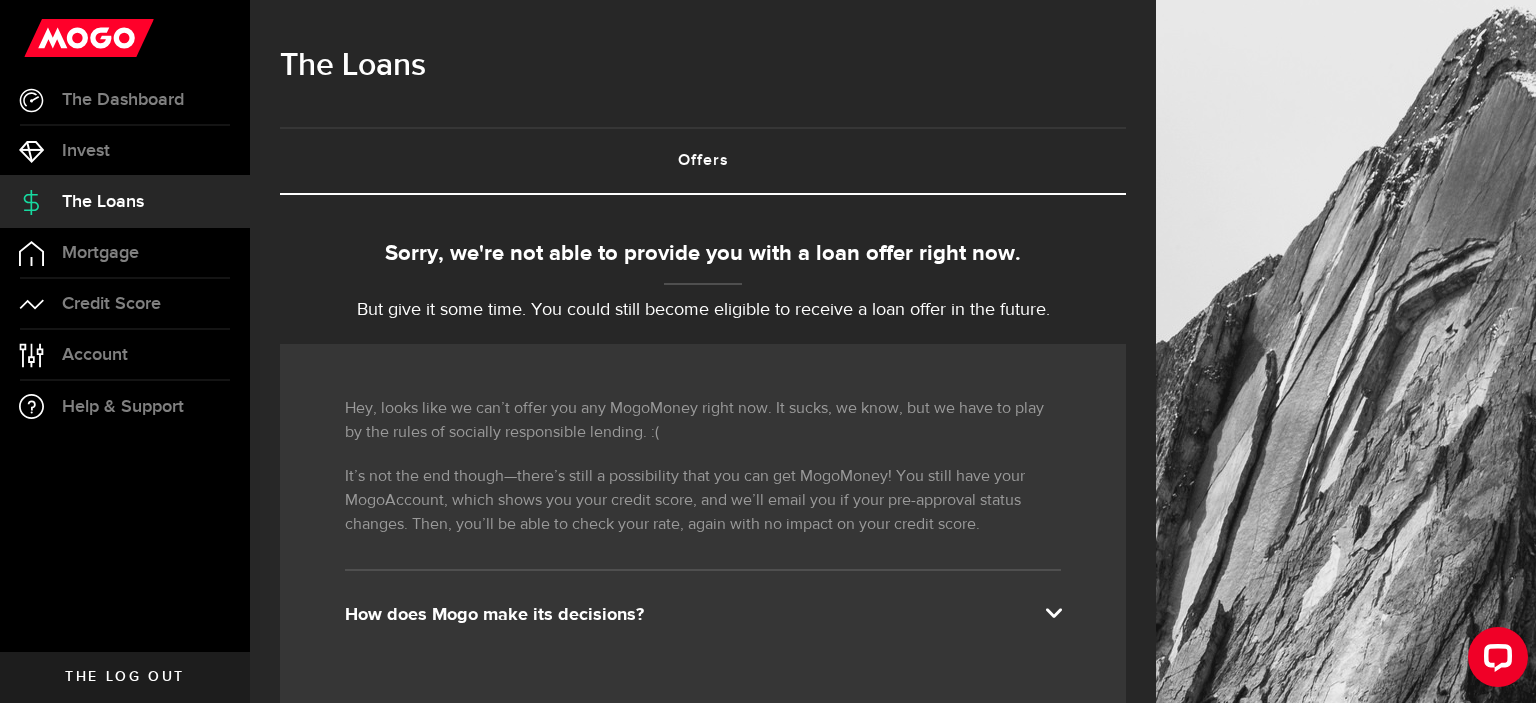 click on "Hey, looks like we can’t offer you any MogoMoney right now. It sucks, we know, but we have to play by the rules of socially responsible lending. :(  It’s not the end though—there’s still a possibility that you can get MogoMoney! You still have your MogoAccount, which shows you your credit score, and we’ll email you if your pre-approval status changes. Then, you’ll be able to check your rate, again with no impact on your credit score. How does Mogo make its decisions? At [GEOGRAPHIC_DATA], we don’t look at just your credit score; our constantly updated credit risk algorithm uses thousands of data points that are unique to you like income, employment status, and age to come up with a MogoMoney decision for you." at bounding box center [703, 524] 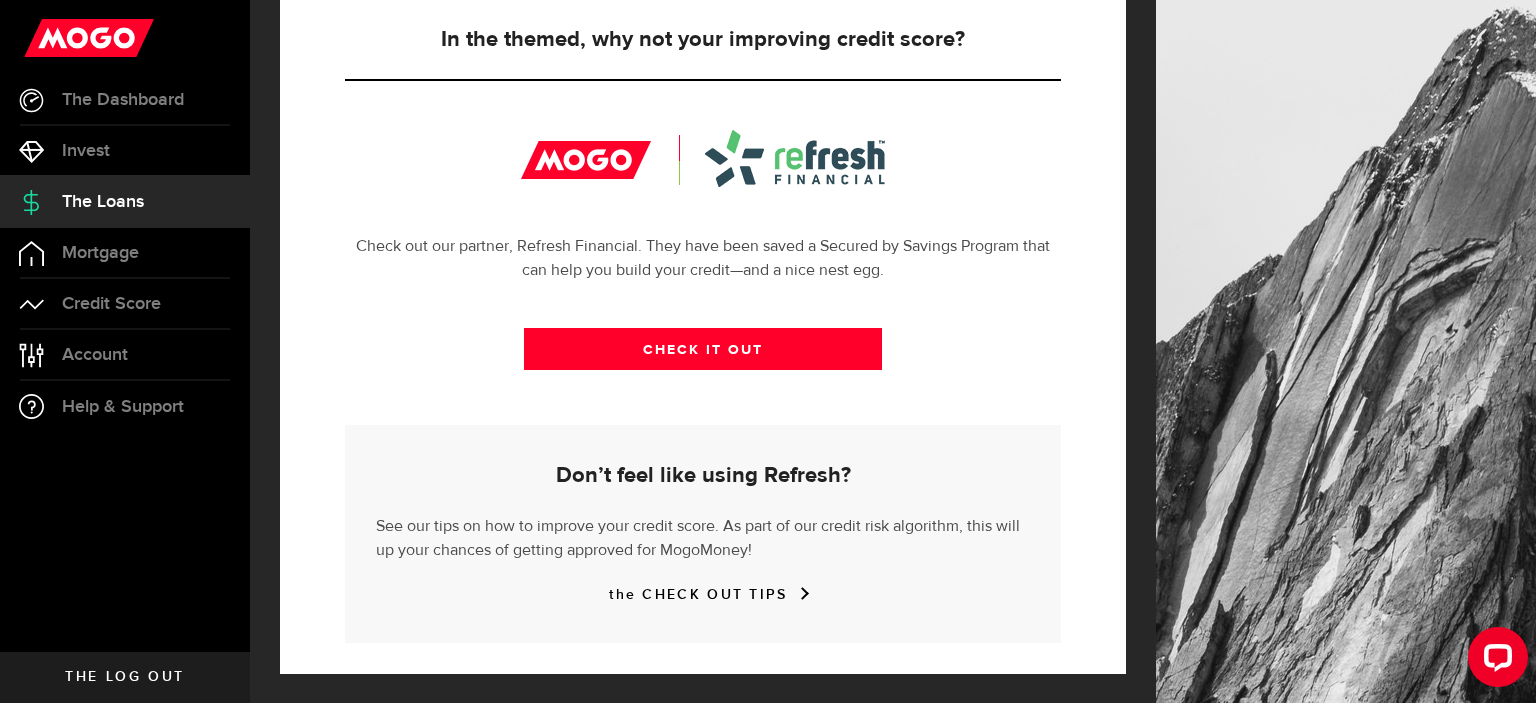 scroll, scrollTop: 0, scrollLeft: 0, axis: both 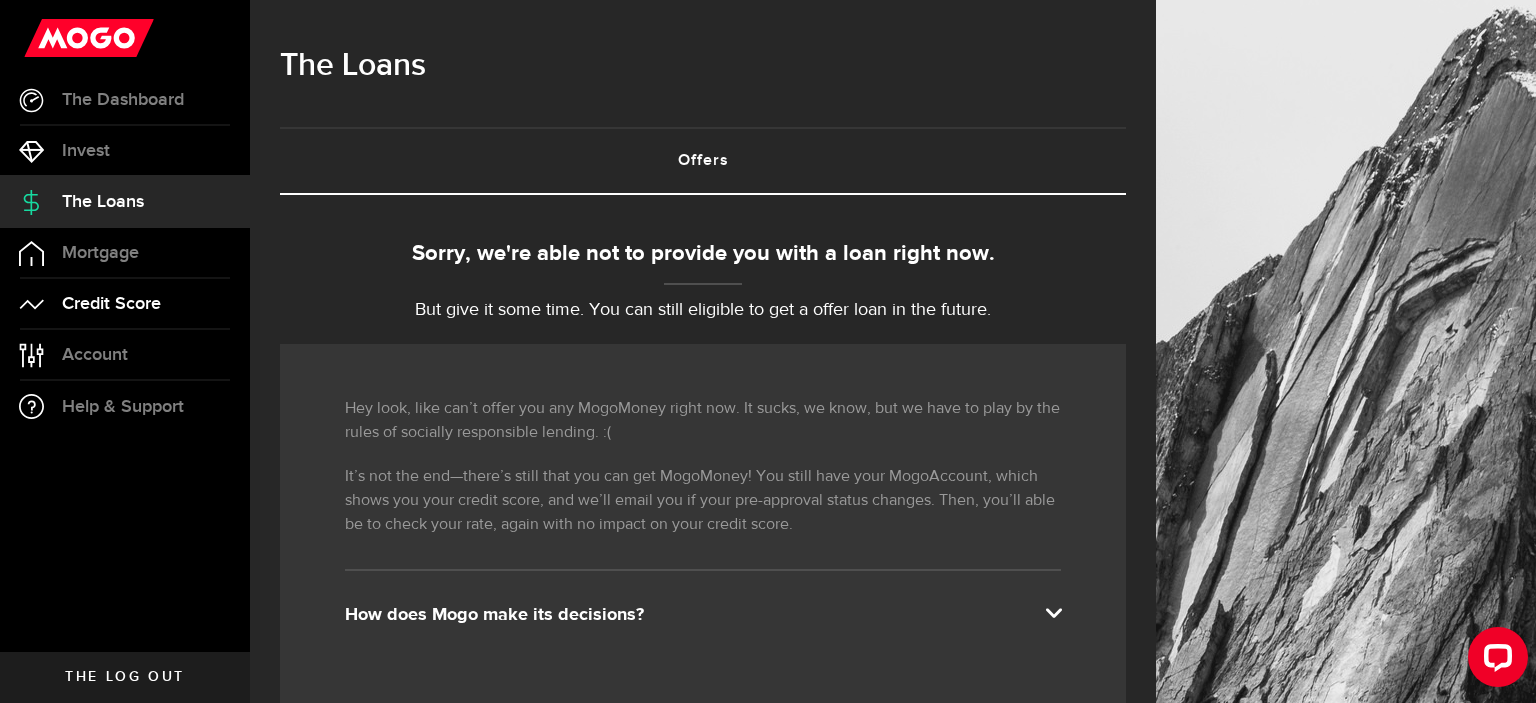 click on "Credit Score" at bounding box center (125, 304) 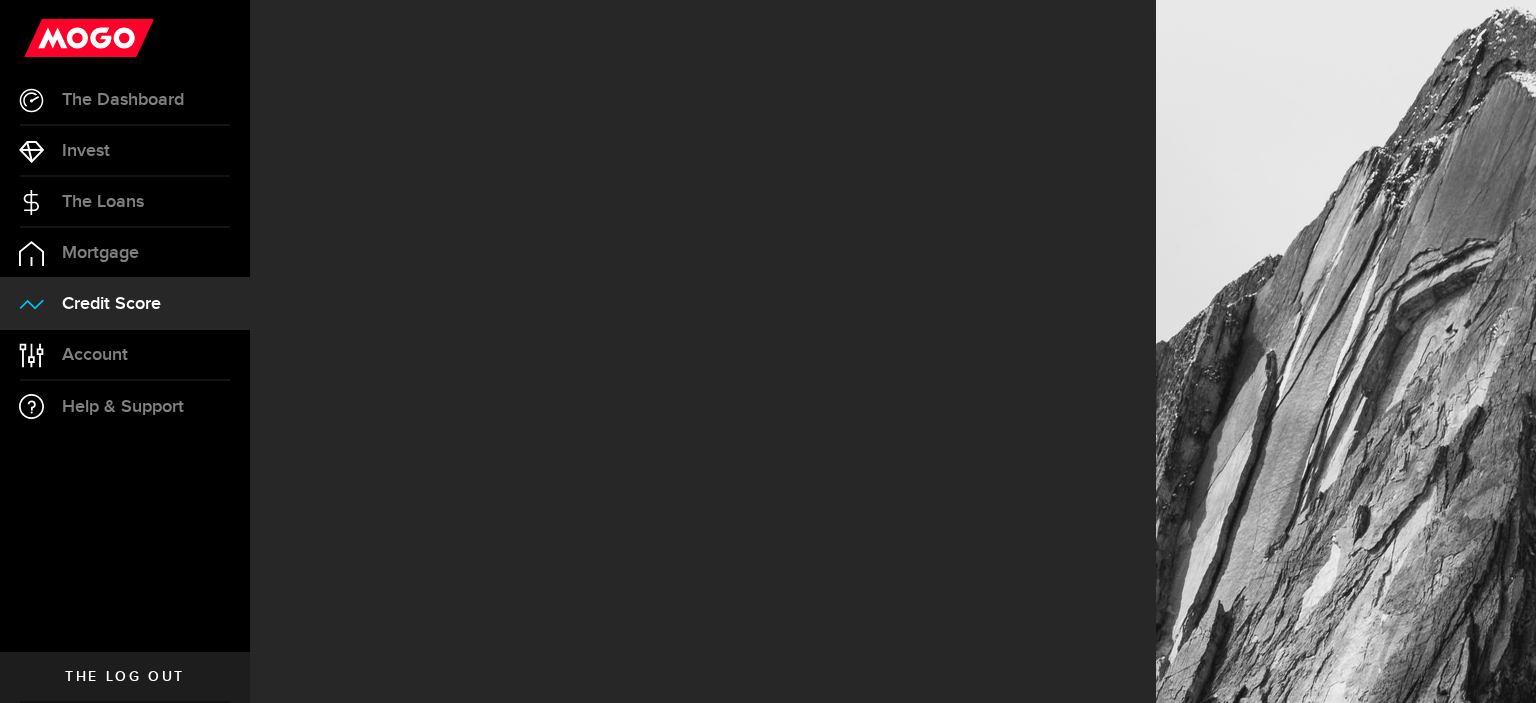 click on "Credit Score" at bounding box center (125, 304) 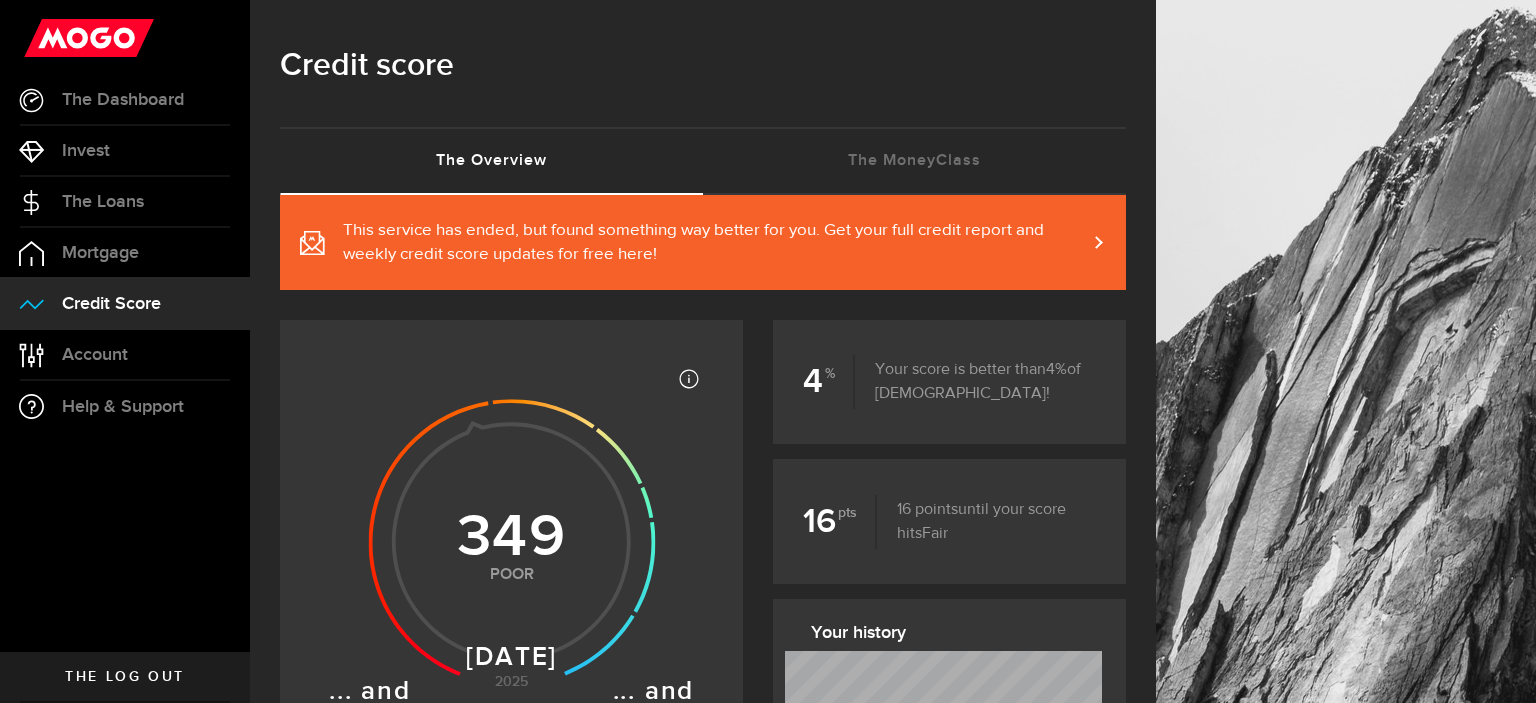 click on "Credit Score" at bounding box center [125, 304] 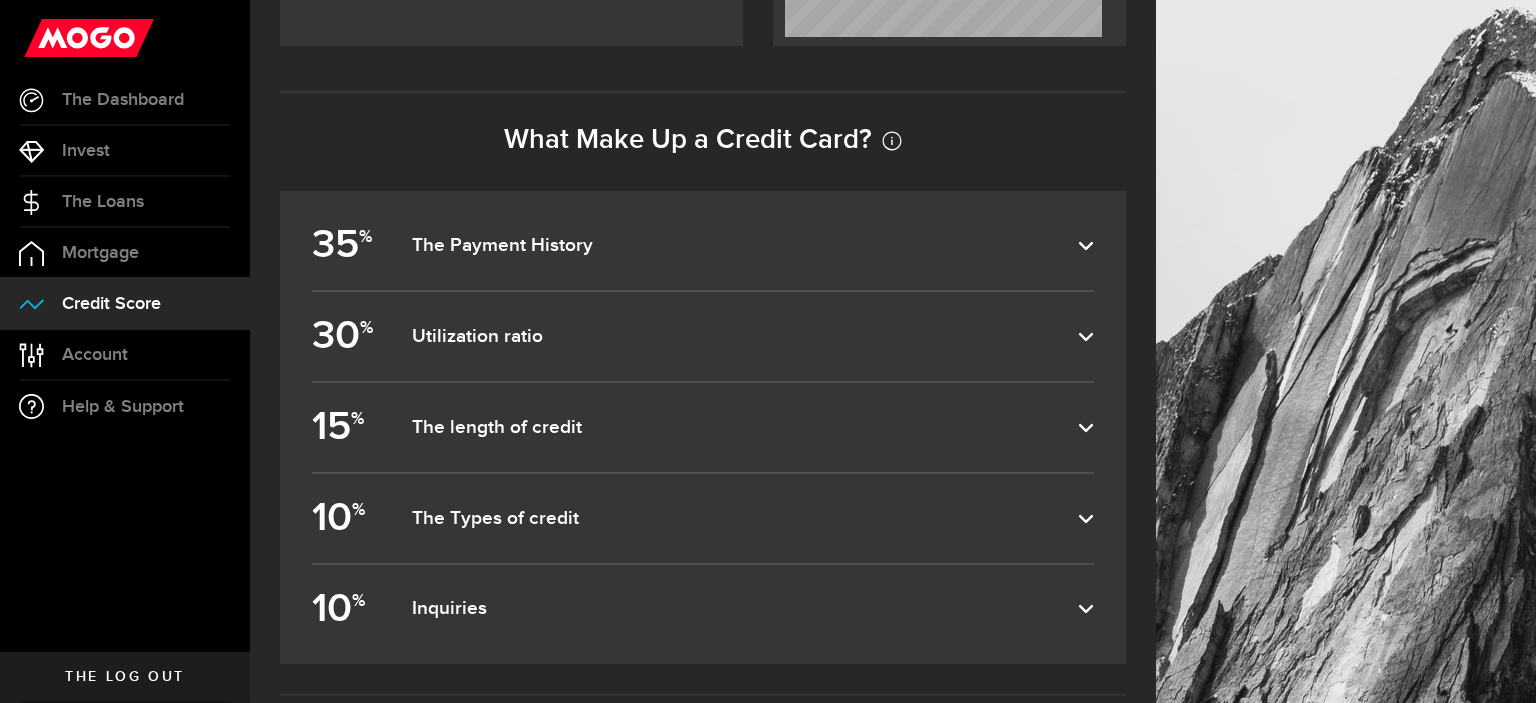 scroll, scrollTop: 813, scrollLeft: 0, axis: vertical 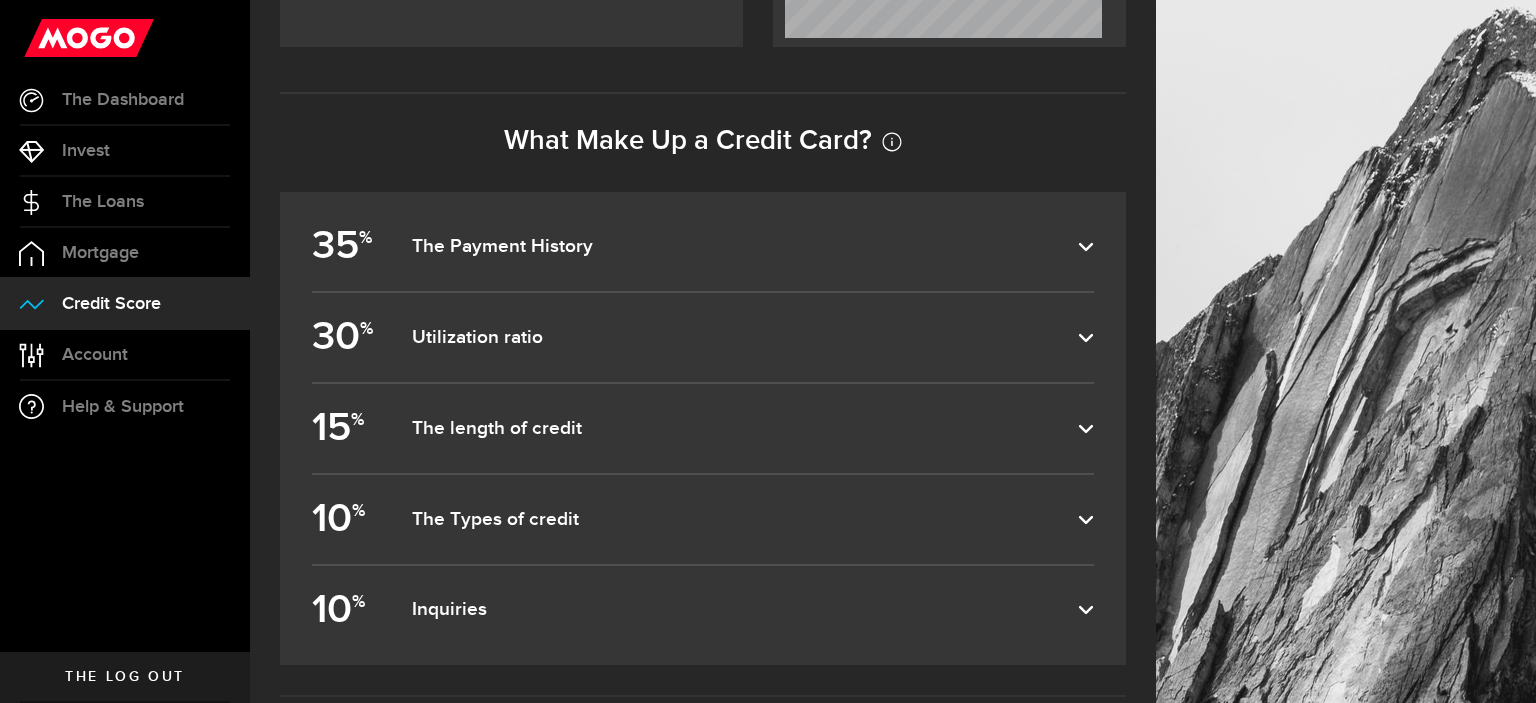 click on "The Payment History" at bounding box center [745, 247] 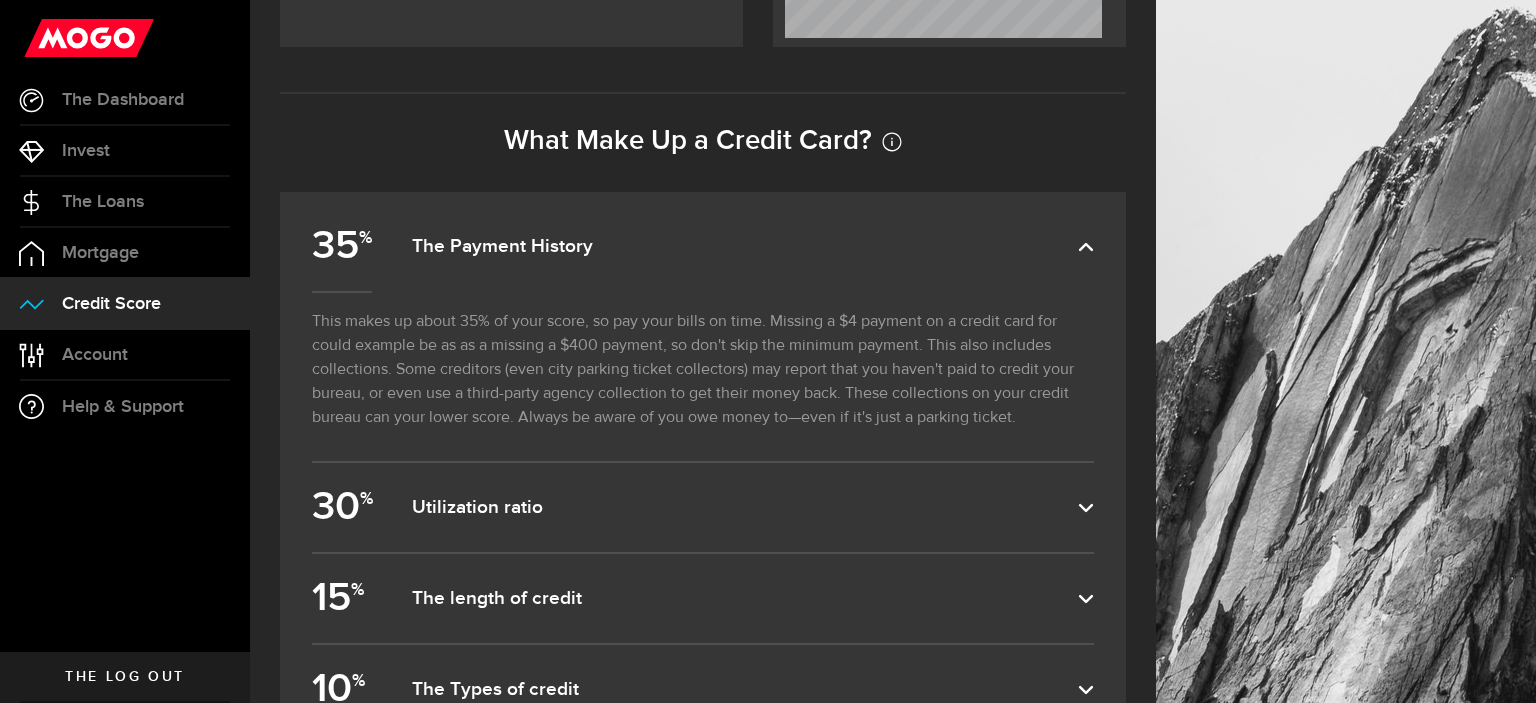 click on "The Payment History" at bounding box center [745, 247] 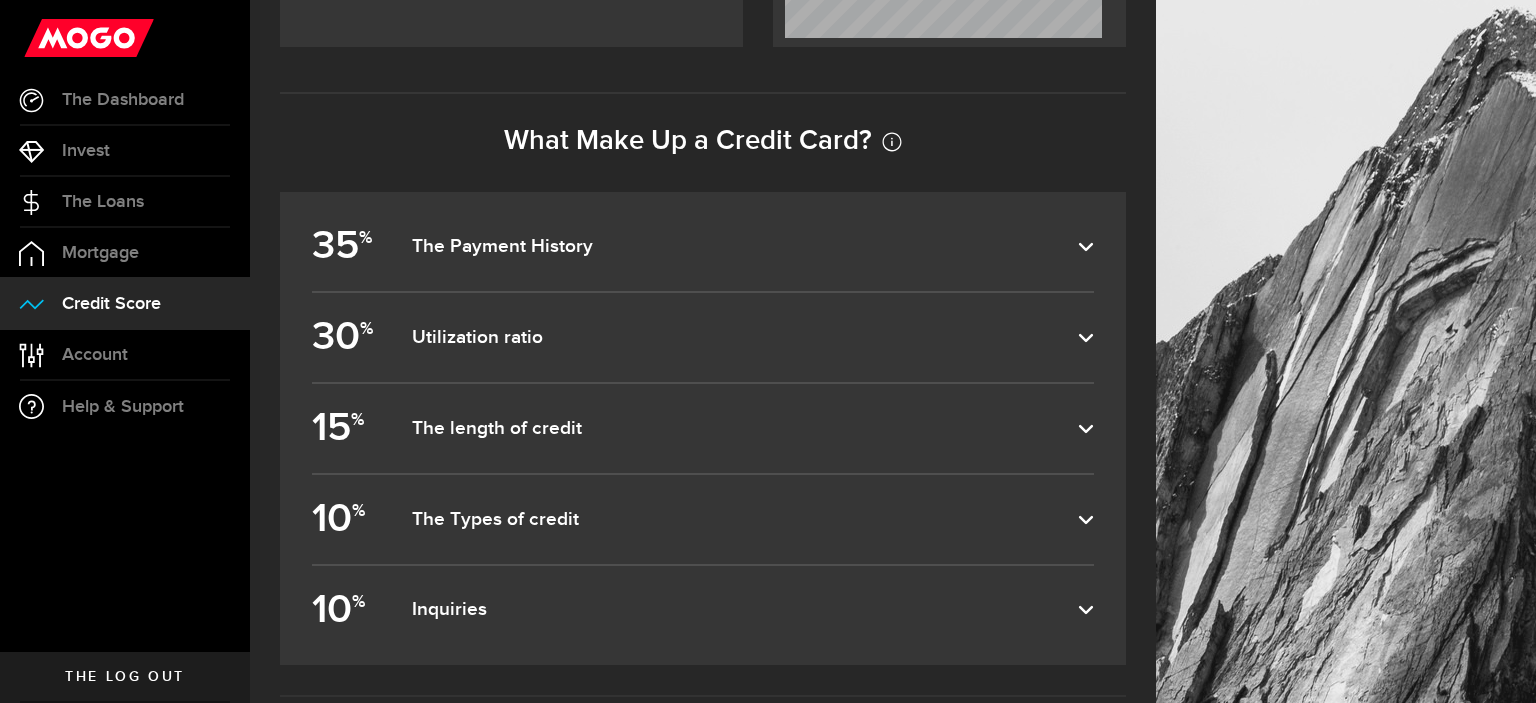 click on "30  %   Utilization ratio" at bounding box center (703, 337) 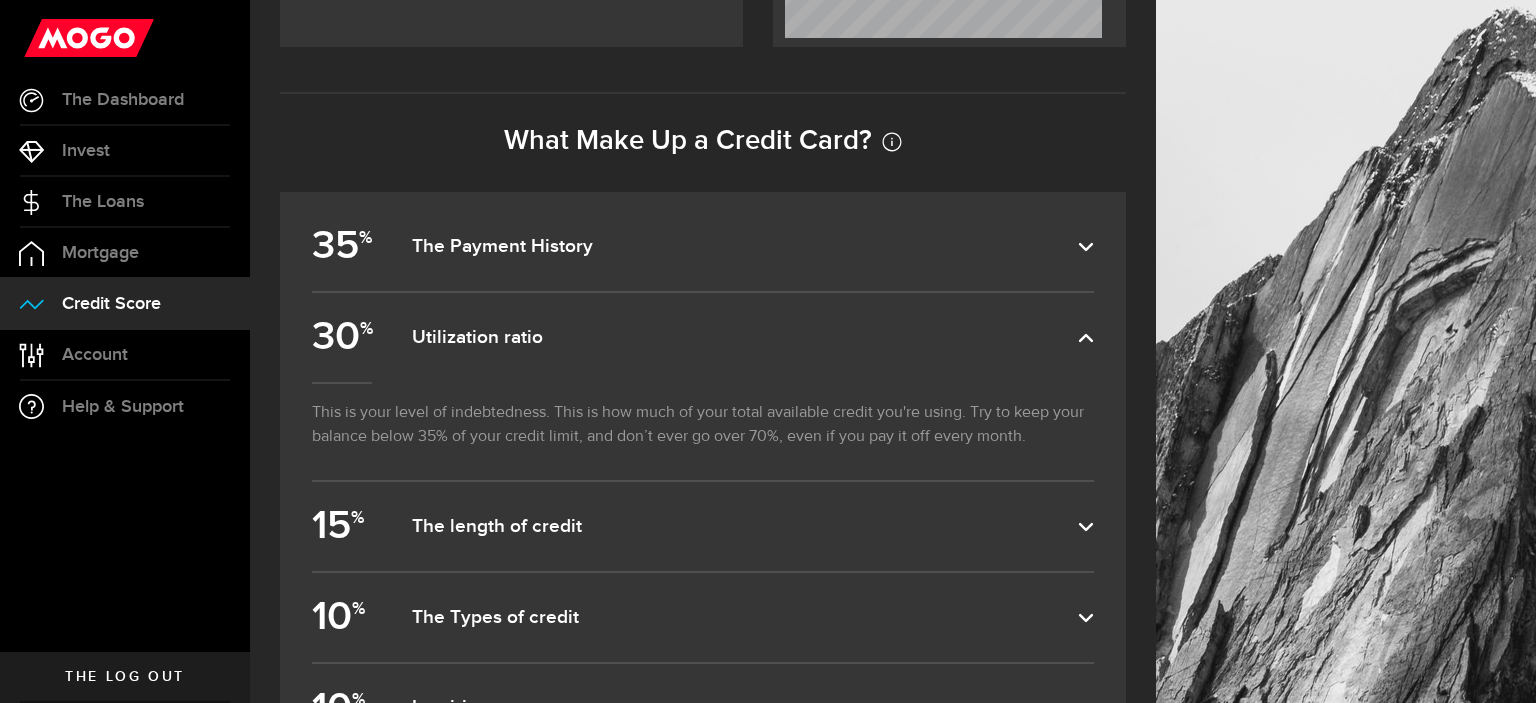 click on "30  %   Utilization ratio" at bounding box center (703, 337) 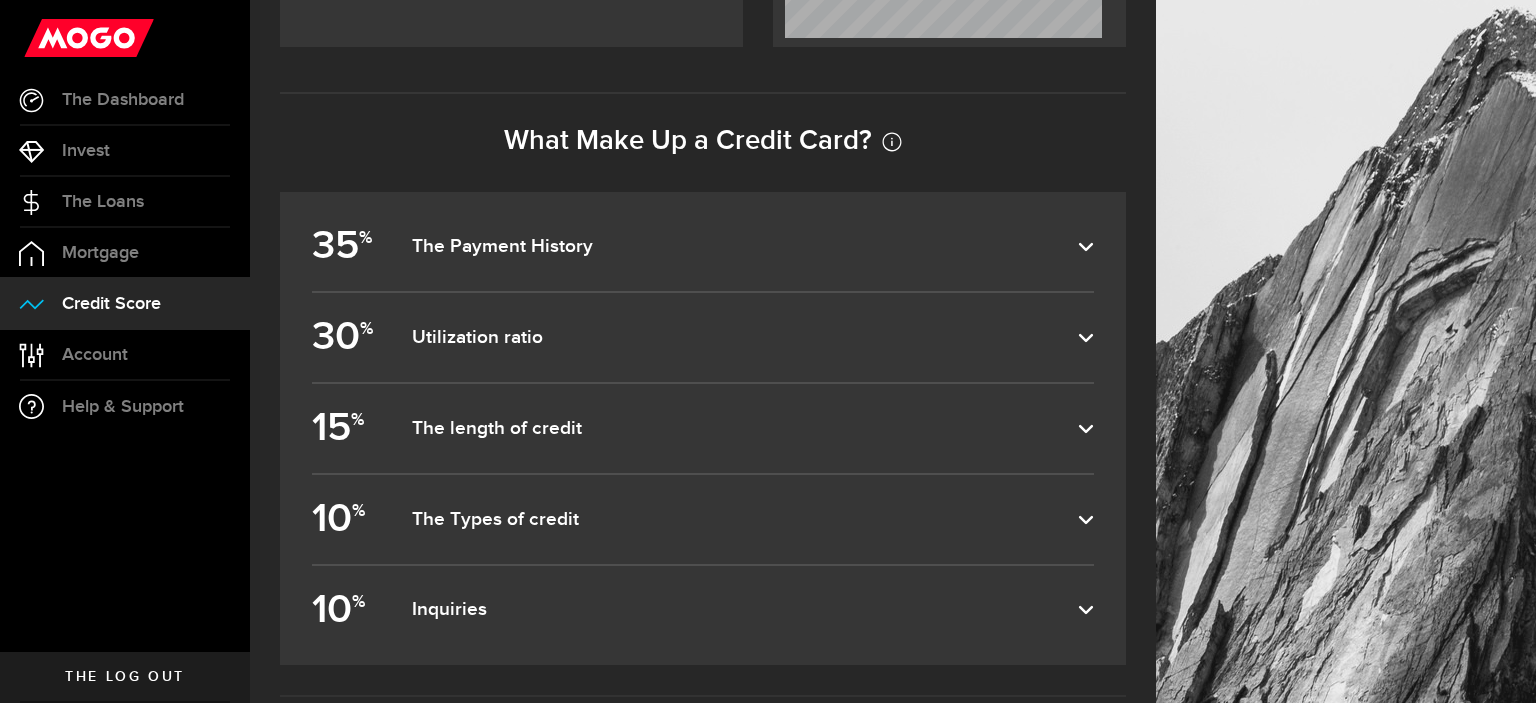 click on "30  %   Utilization ratio" at bounding box center [703, 337] 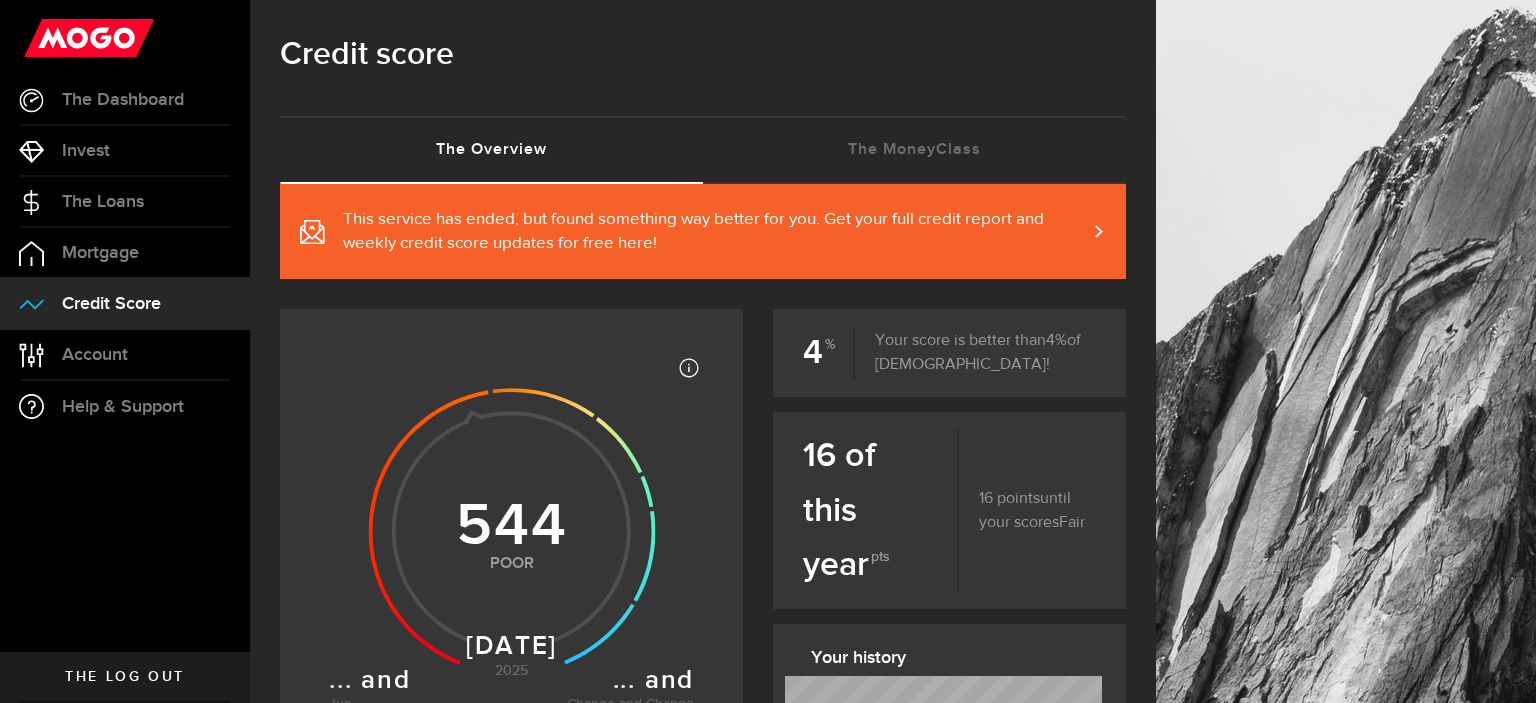 scroll, scrollTop: 0, scrollLeft: 0, axis: both 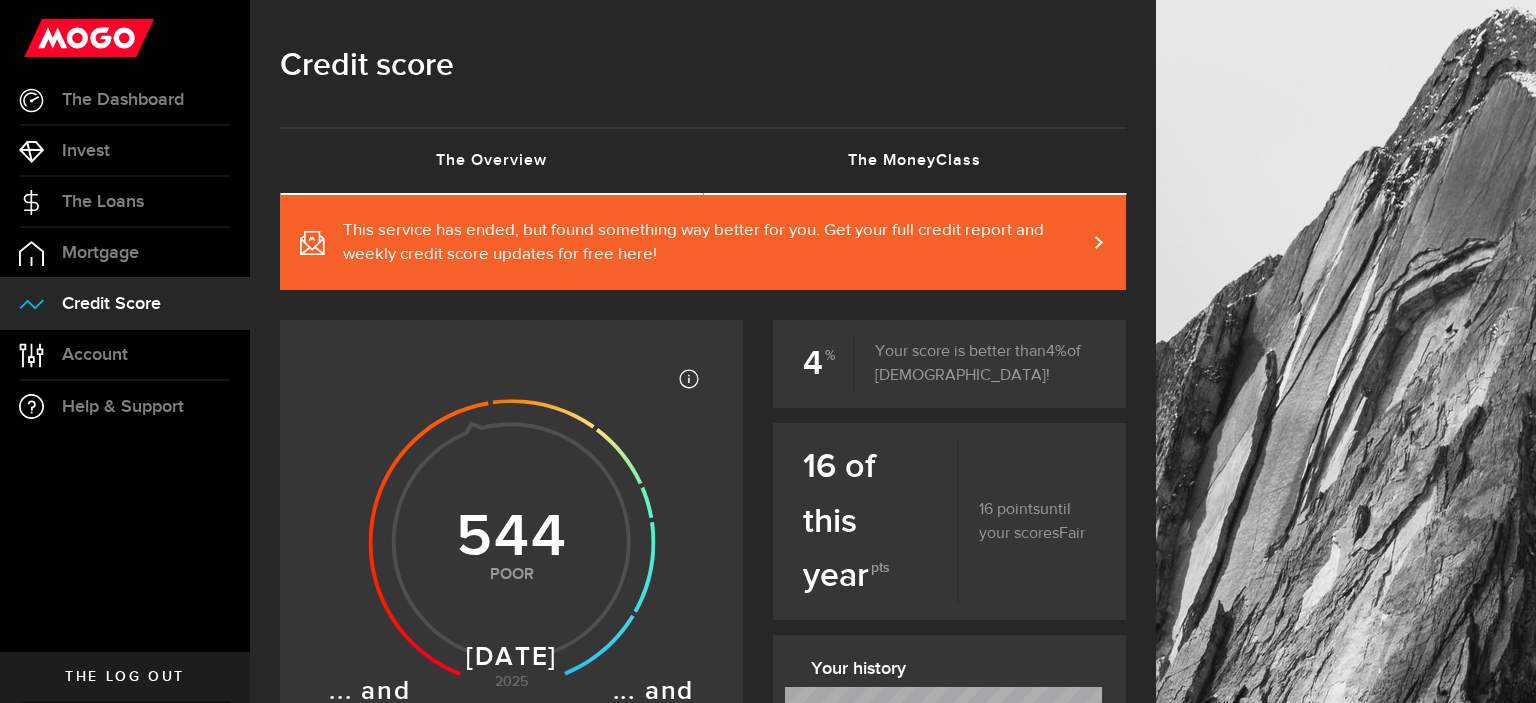 click on "The MoneyClass (requires attention)" at bounding box center (914, 161) 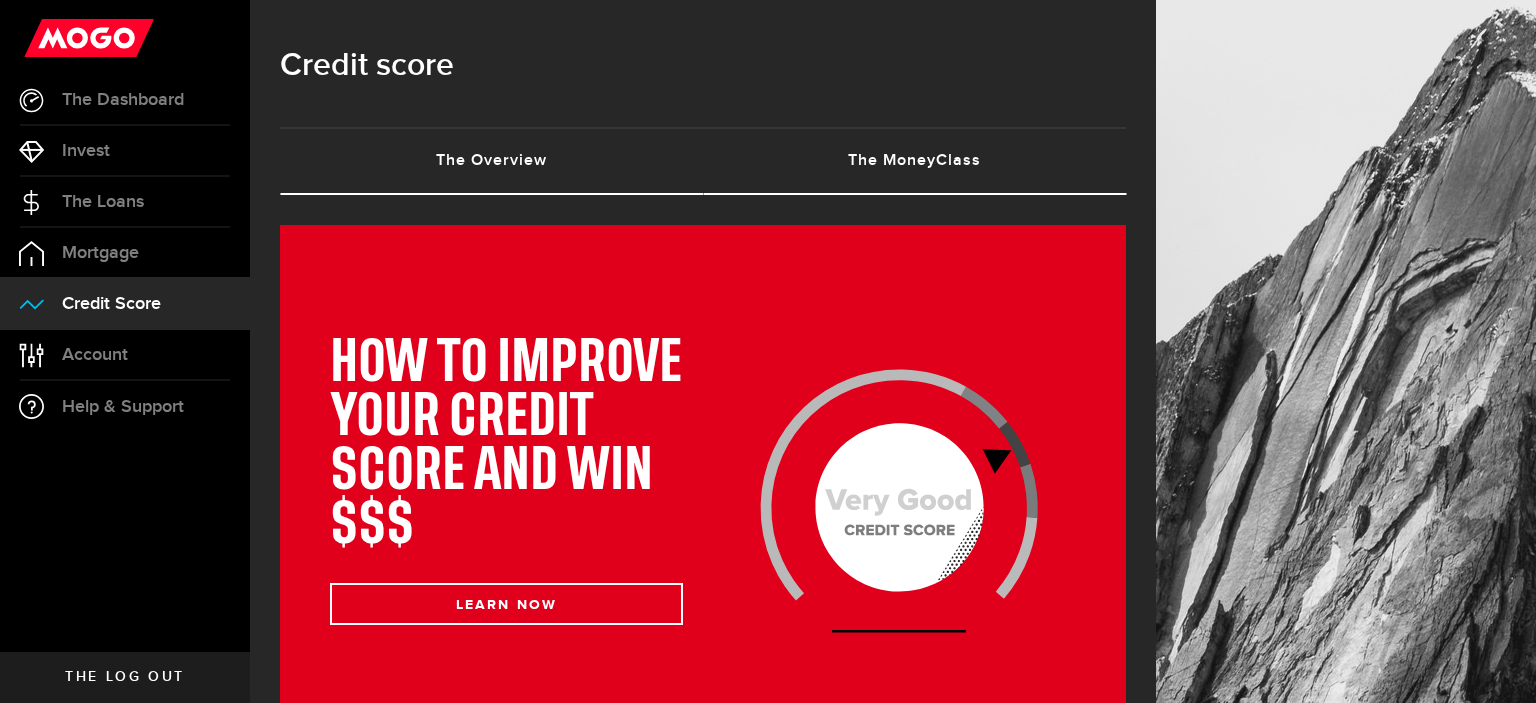 click on "The Overview (requires attention)" at bounding box center [491, 161] 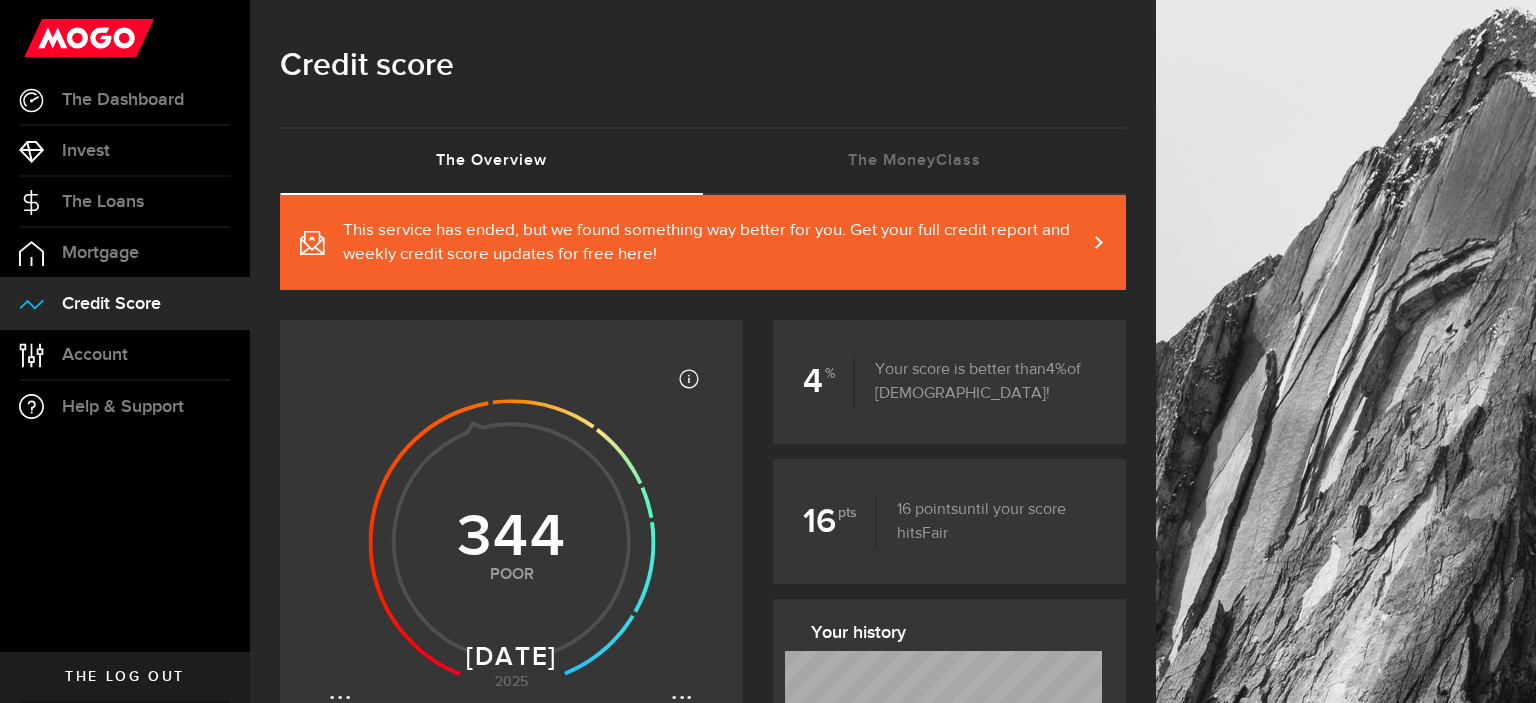 click on "The Overview (requires attention)" at bounding box center (491, 161) 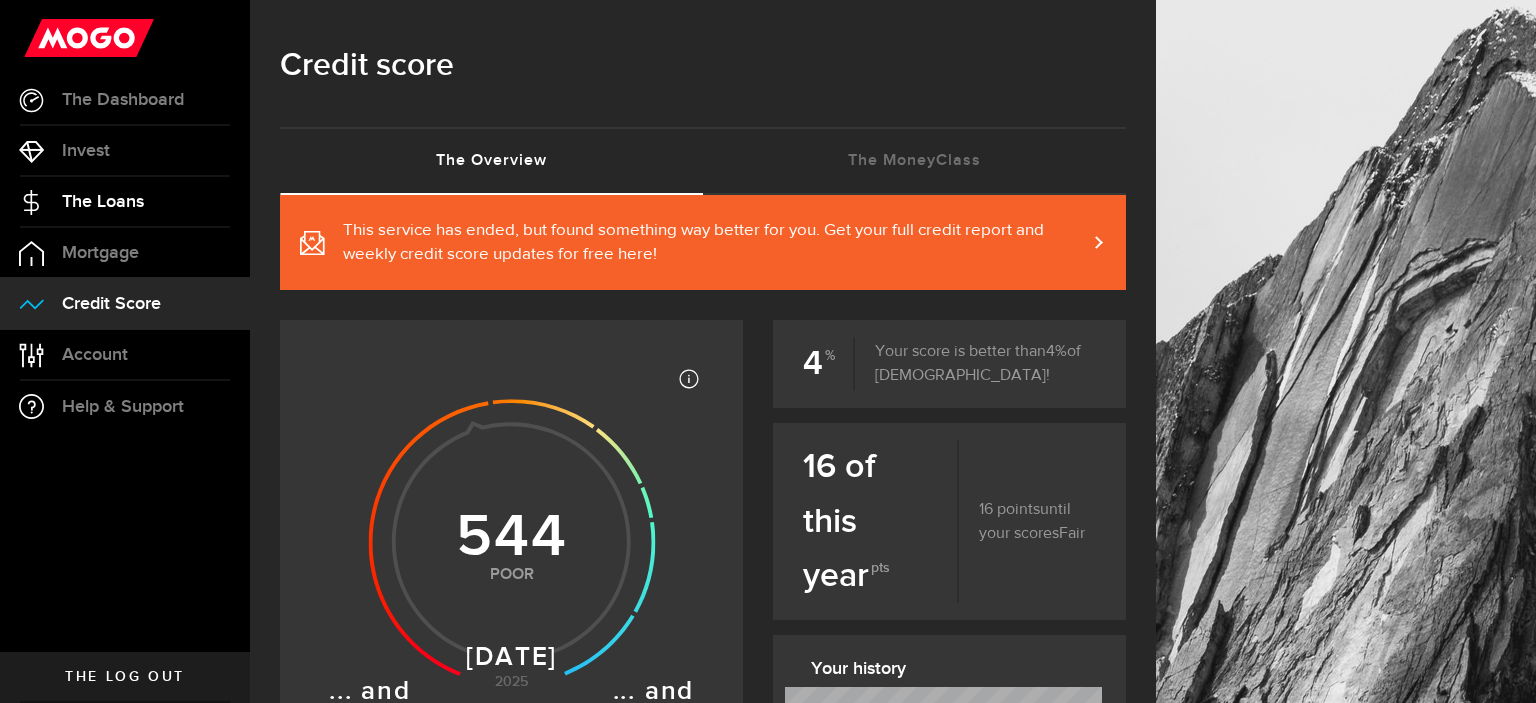 click on "The Loans" at bounding box center (103, 202) 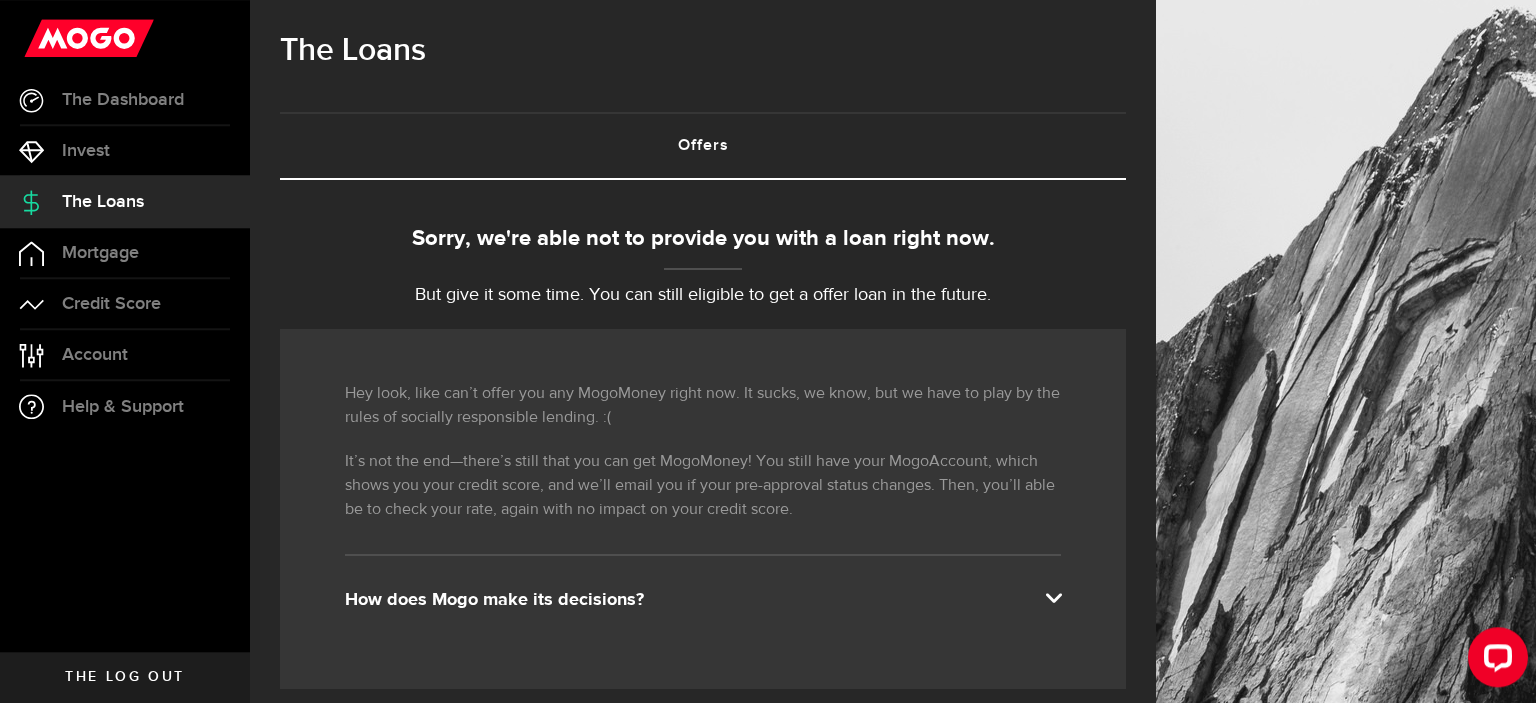 scroll, scrollTop: 0, scrollLeft: 0, axis: both 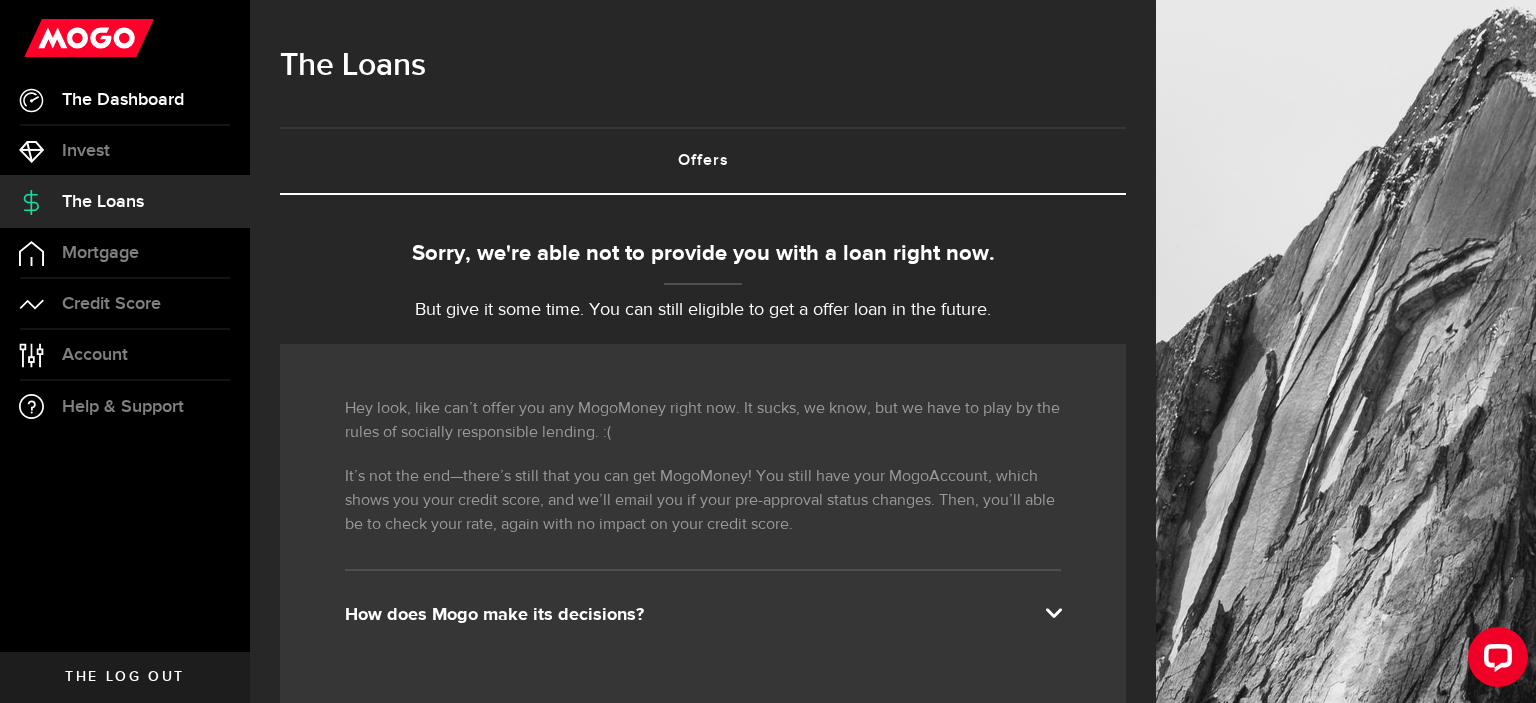 click on "The Dashboard" at bounding box center [125, 100] 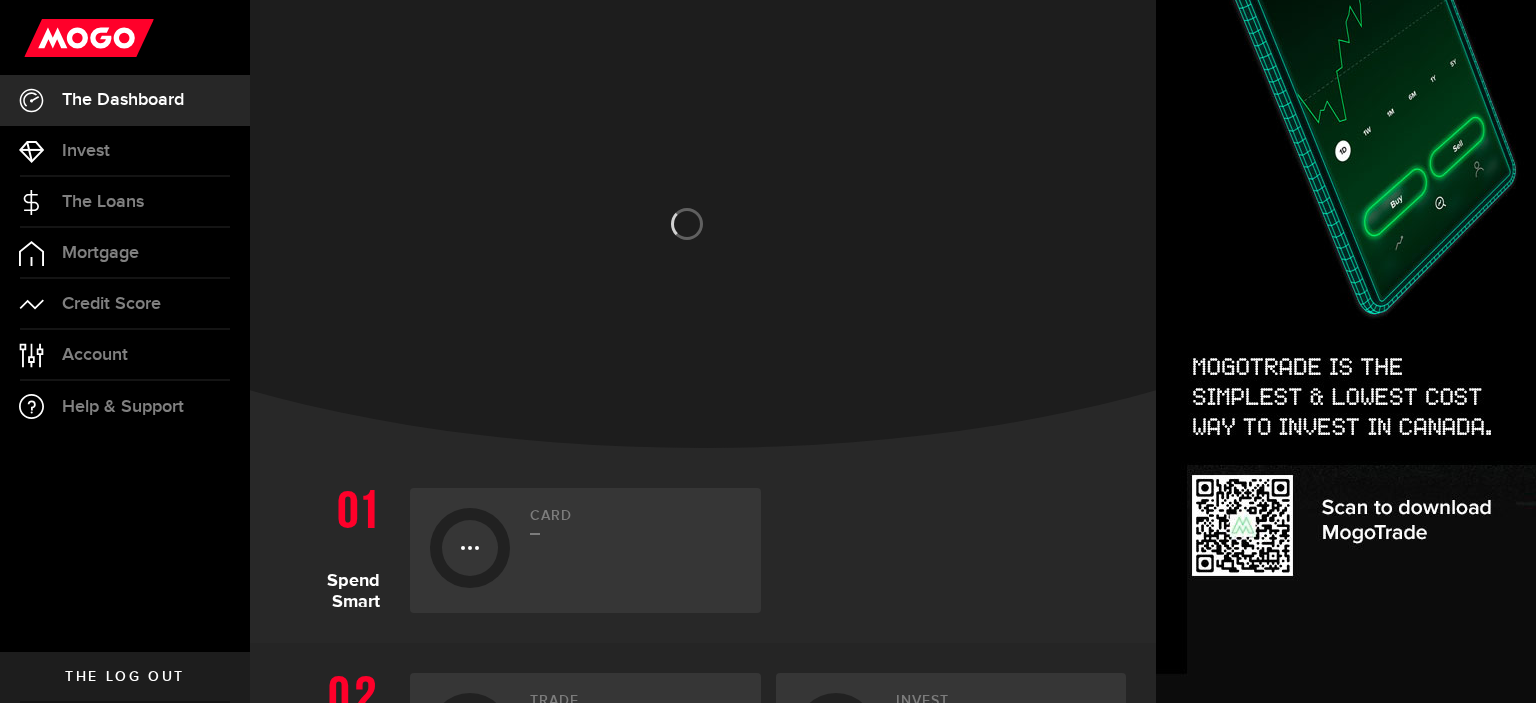 click on "The Dashboard" at bounding box center [125, 100] 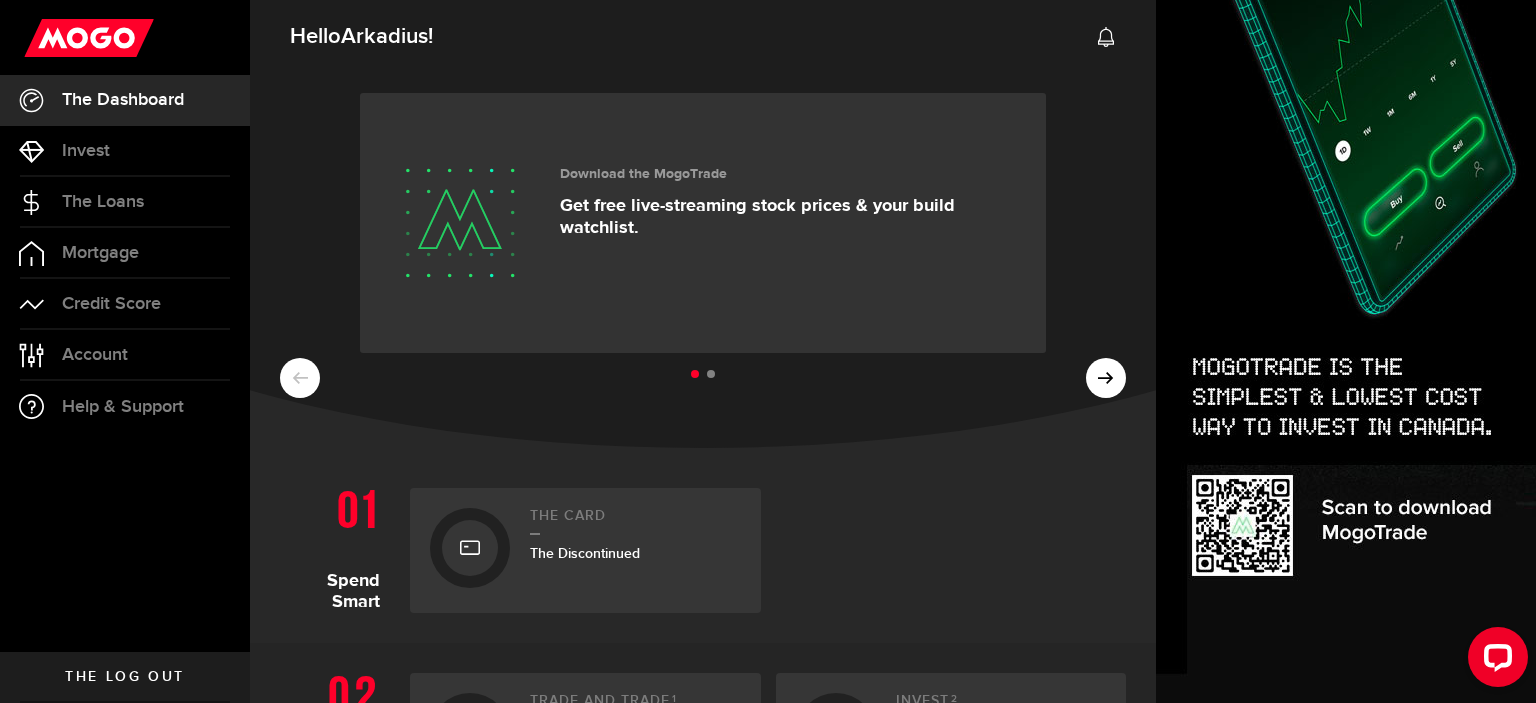 click on "The Discontinued" at bounding box center (585, 553) 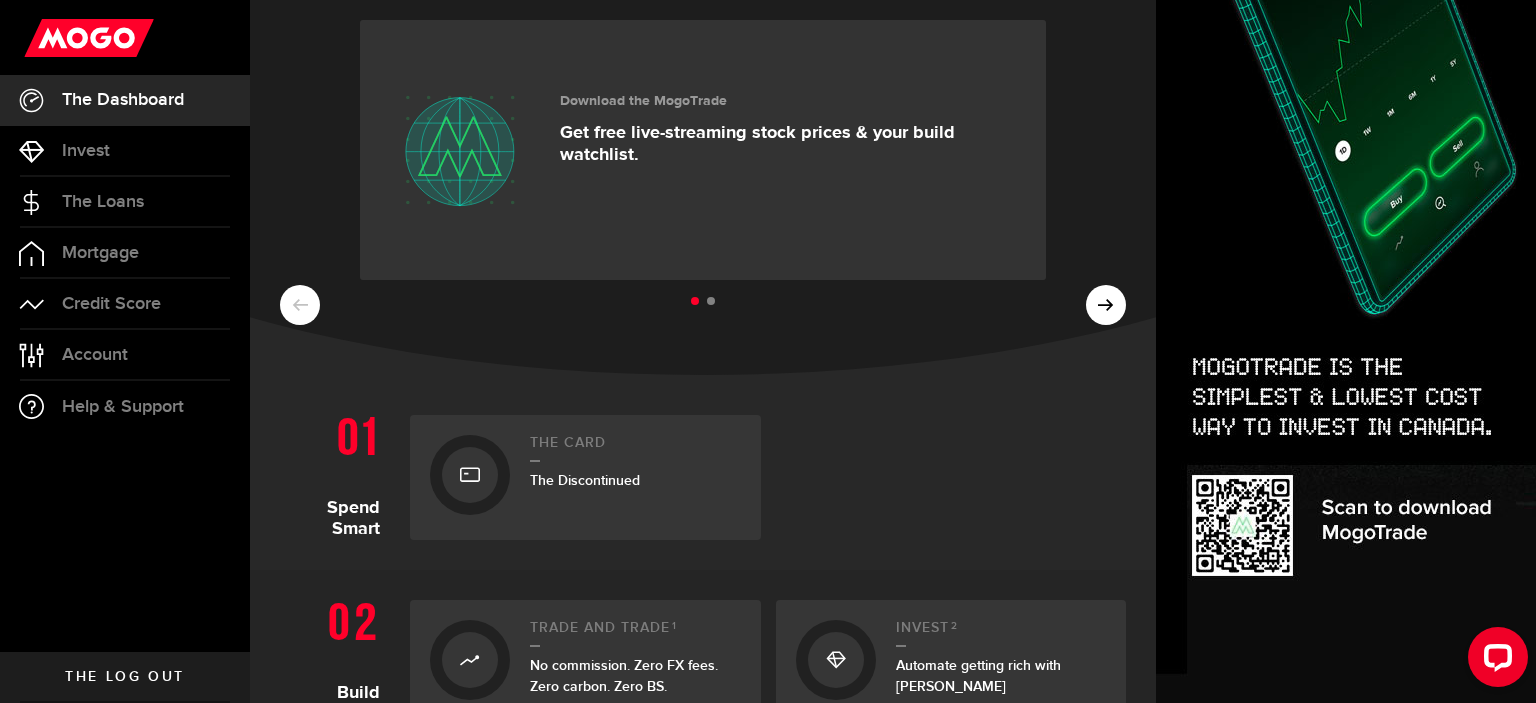 scroll, scrollTop: 0, scrollLeft: 0, axis: both 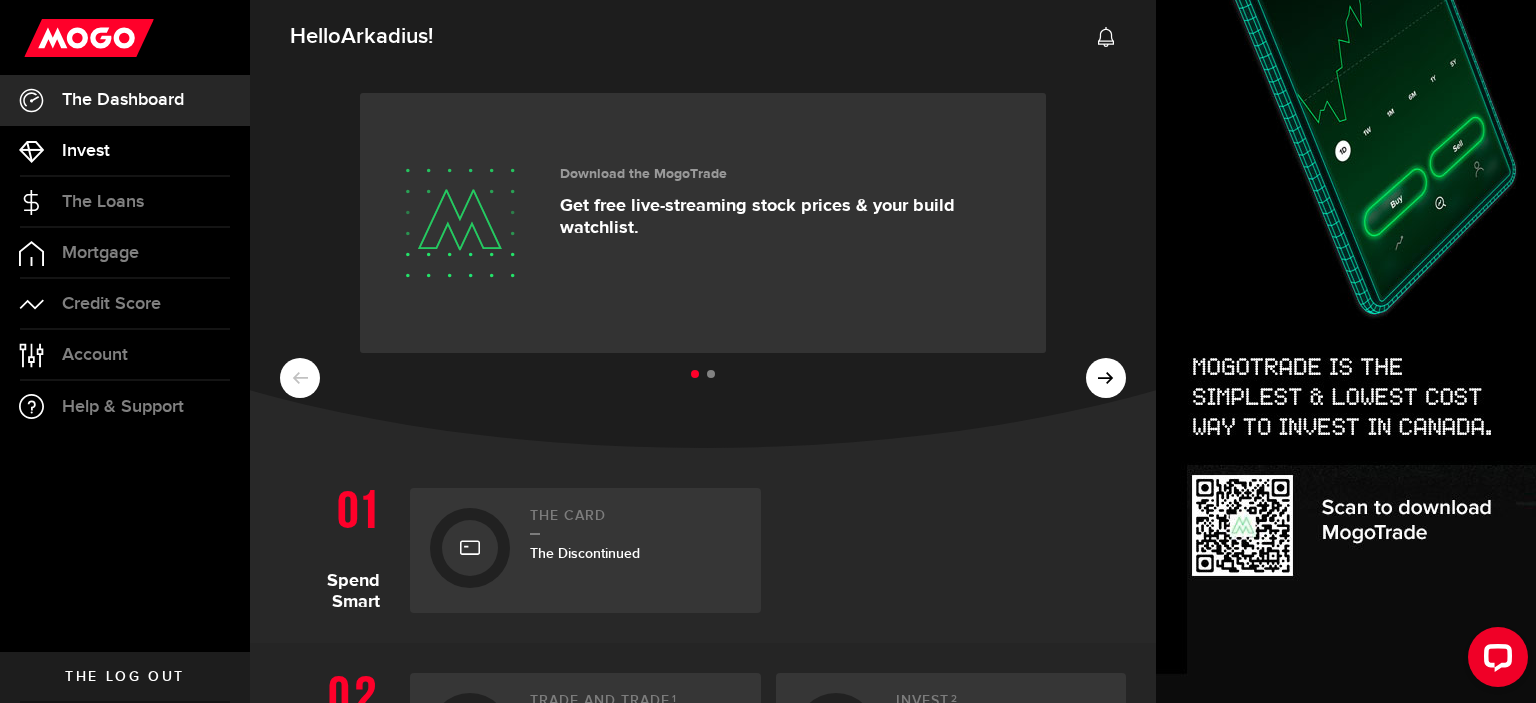 click on "Invest" at bounding box center [125, 151] 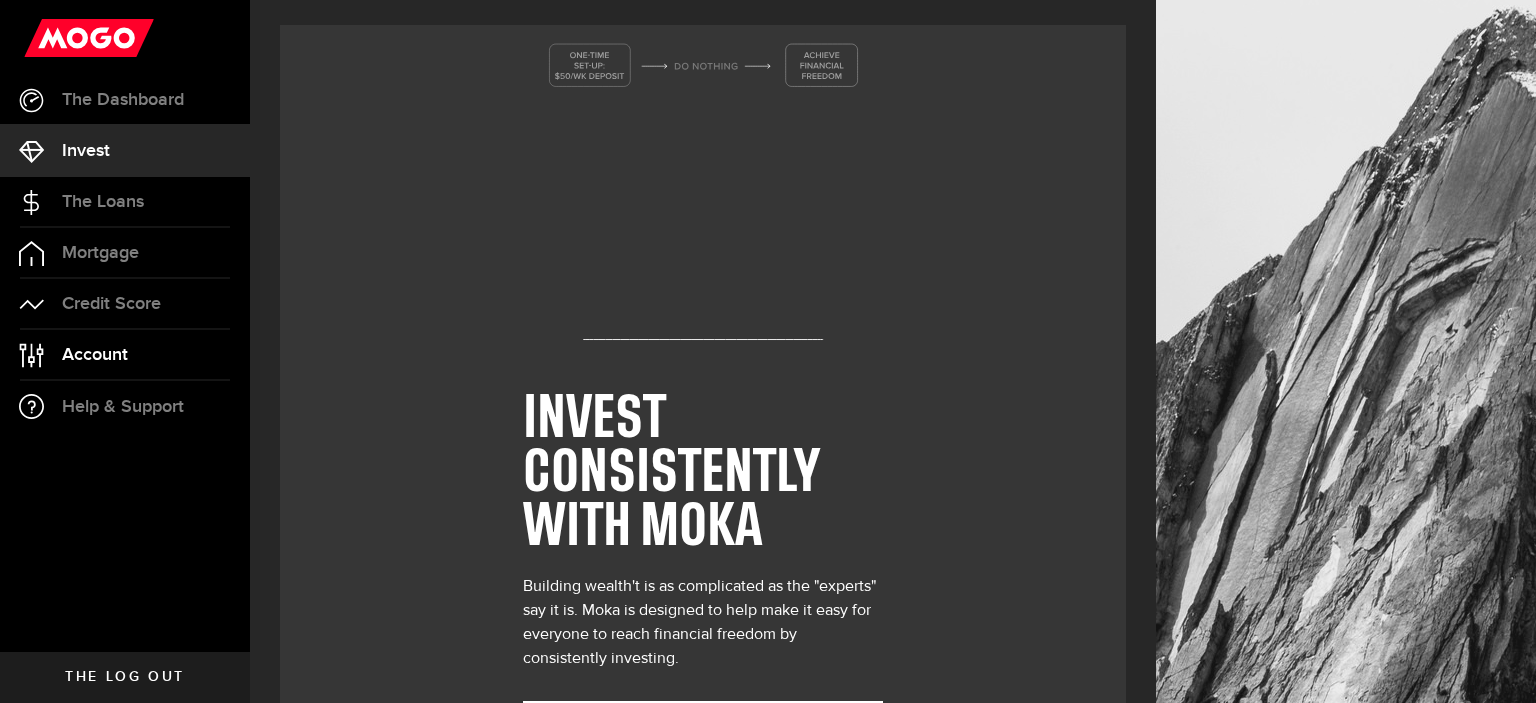 click on "Account Compte" at bounding box center [125, 355] 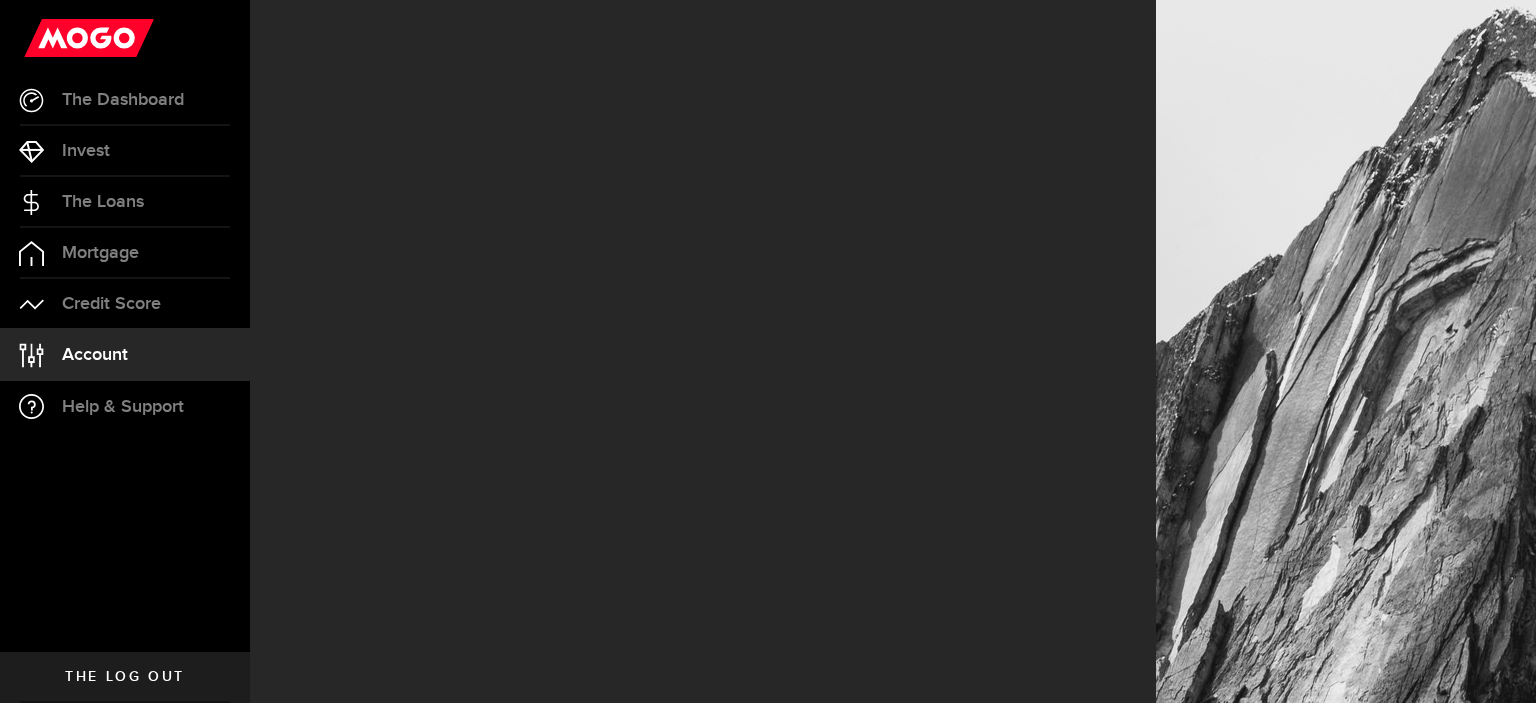 click on "Account Compte" at bounding box center (125, 355) 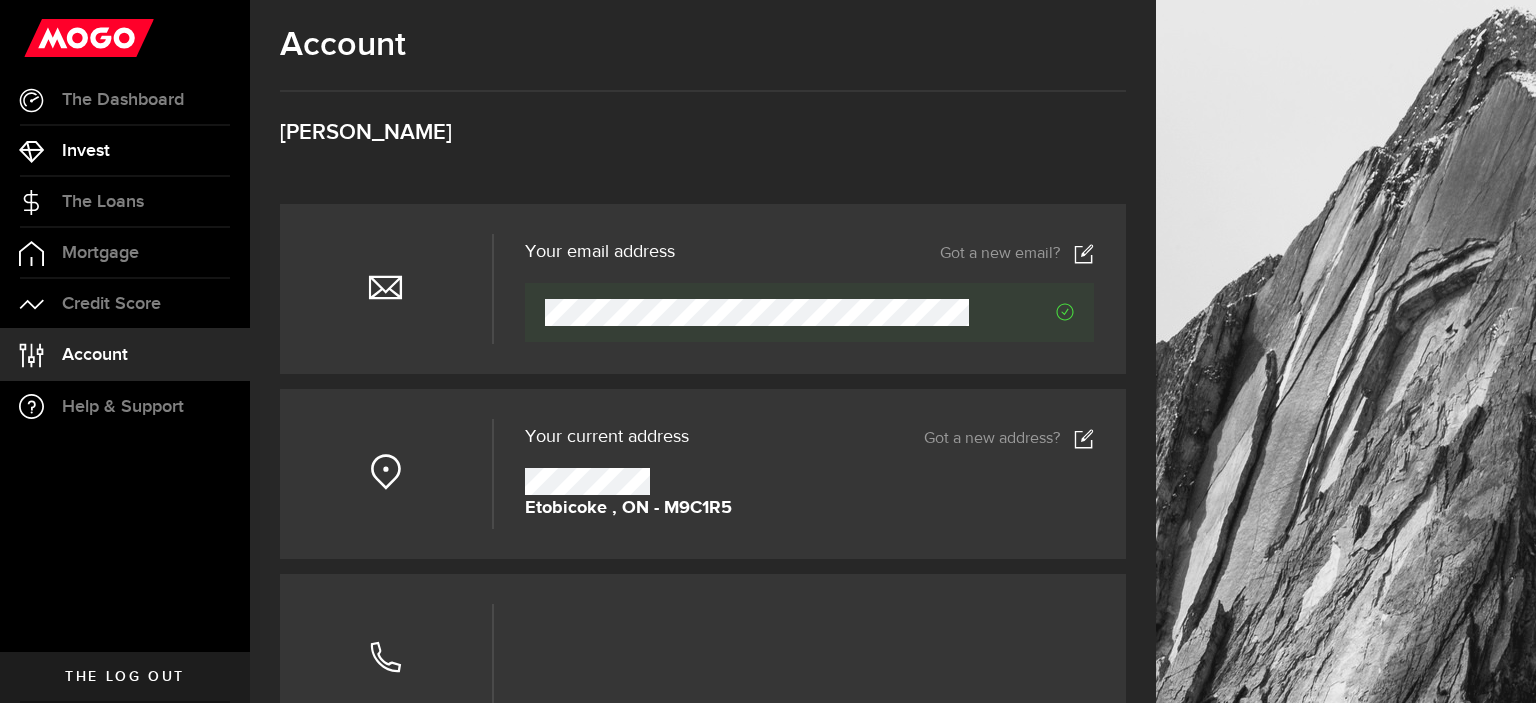 click on "The Dashboard" at bounding box center [125, 100] 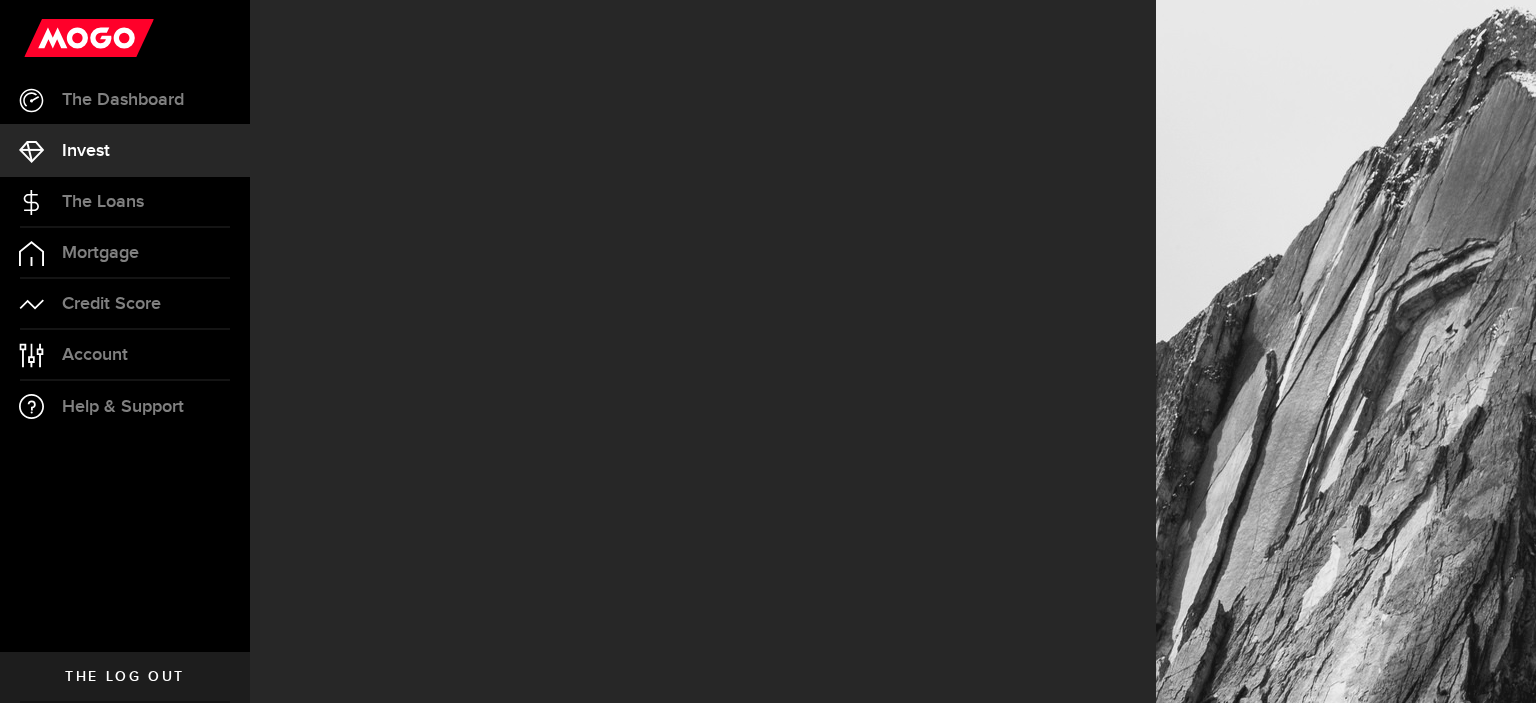 click on "Invest" at bounding box center [125, 151] 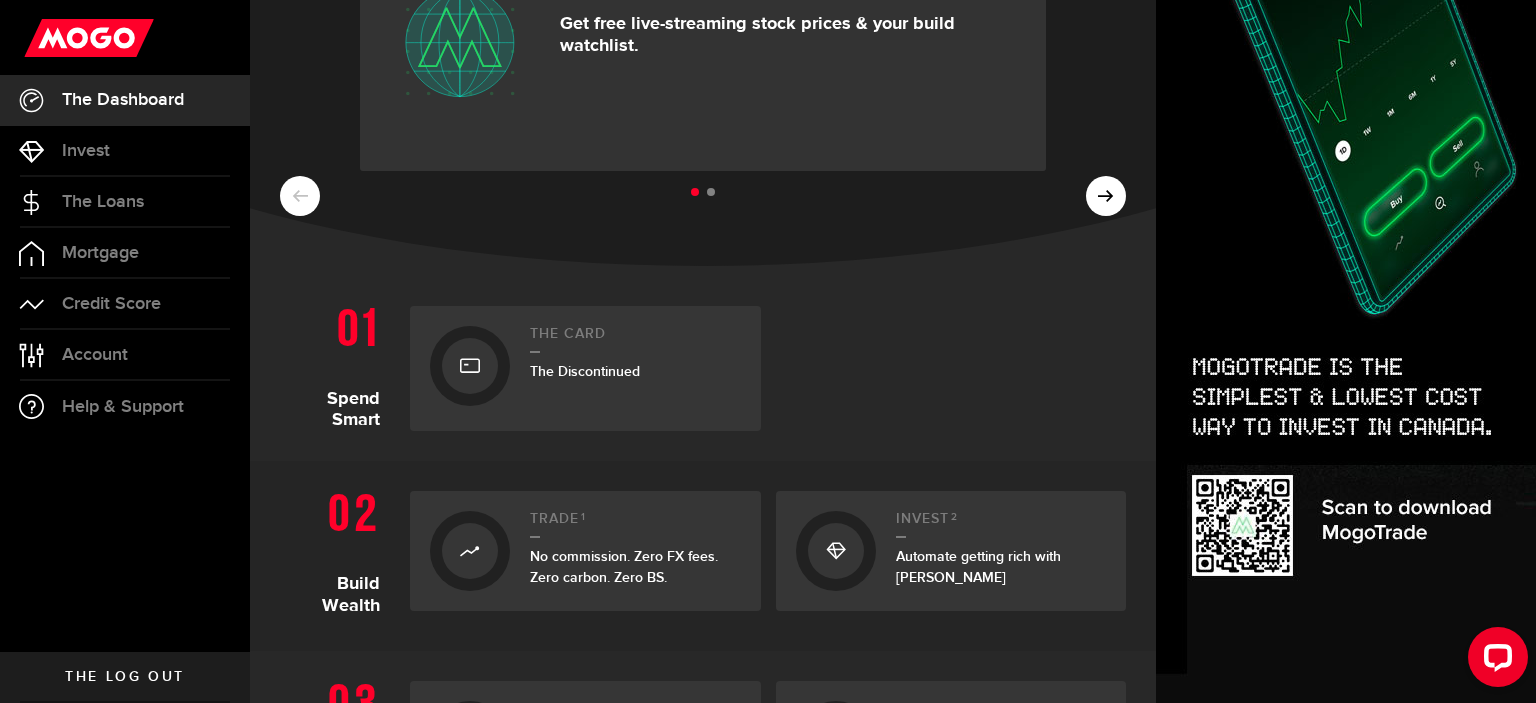 scroll, scrollTop: 416, scrollLeft: 0, axis: vertical 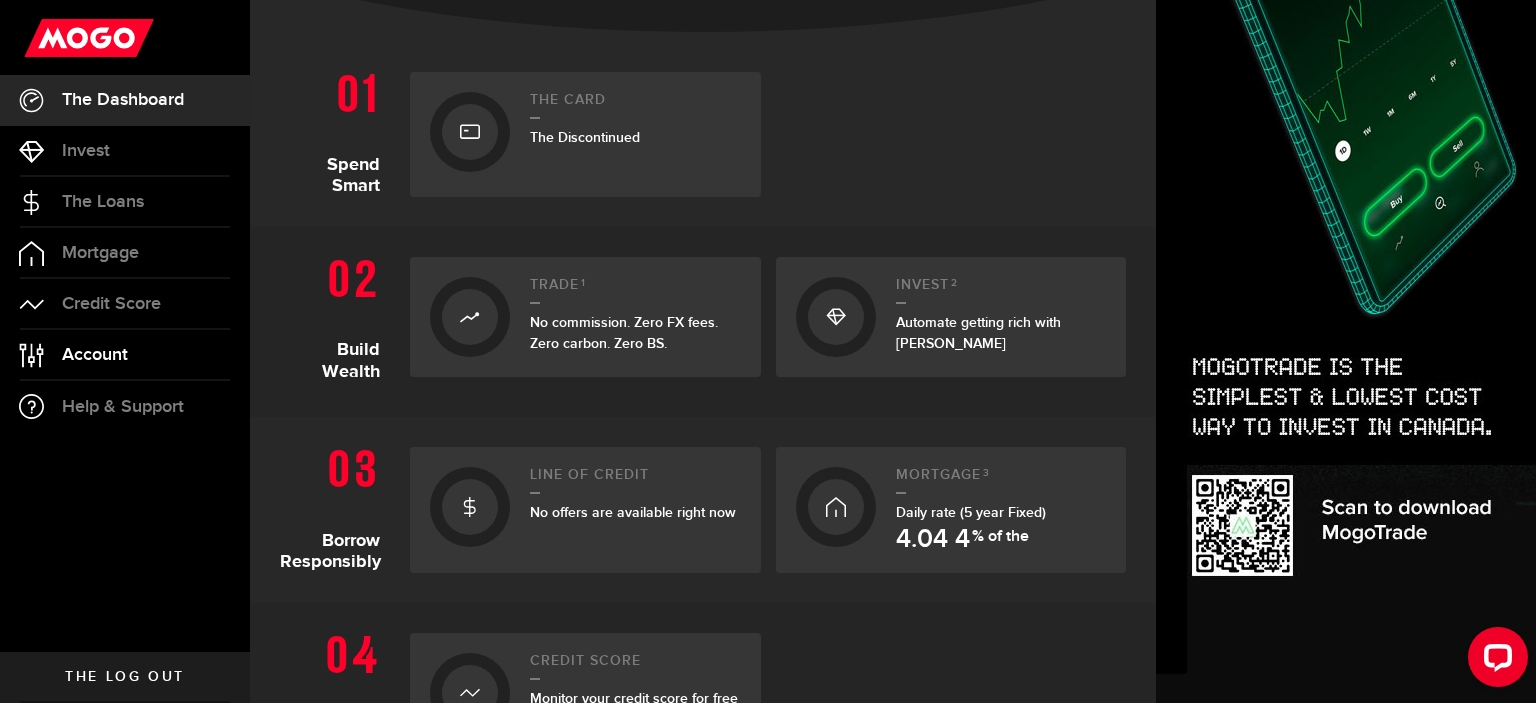 drag, startPoint x: 152, startPoint y: 329, endPoint x: 119, endPoint y: 342, distance: 35.468296 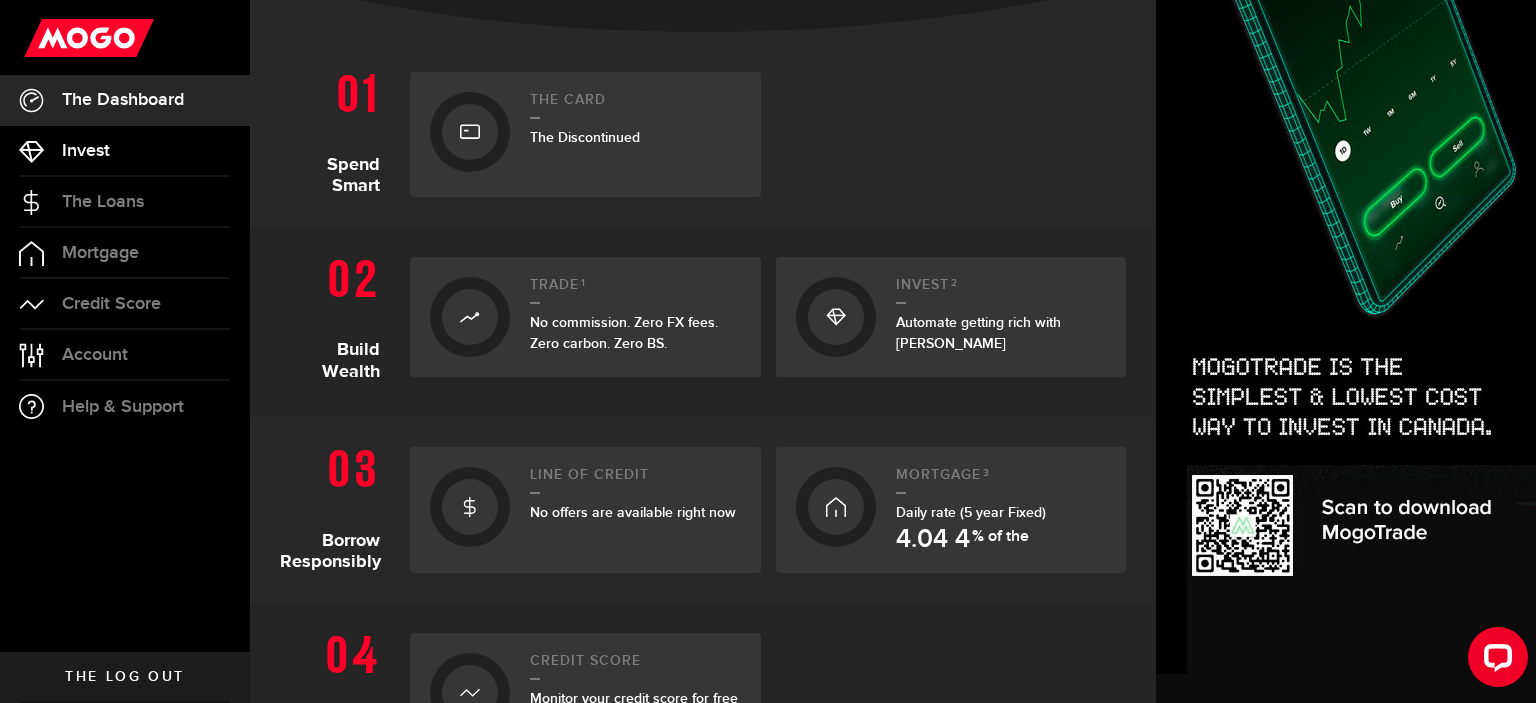 click on "Invest" at bounding box center [125, 151] 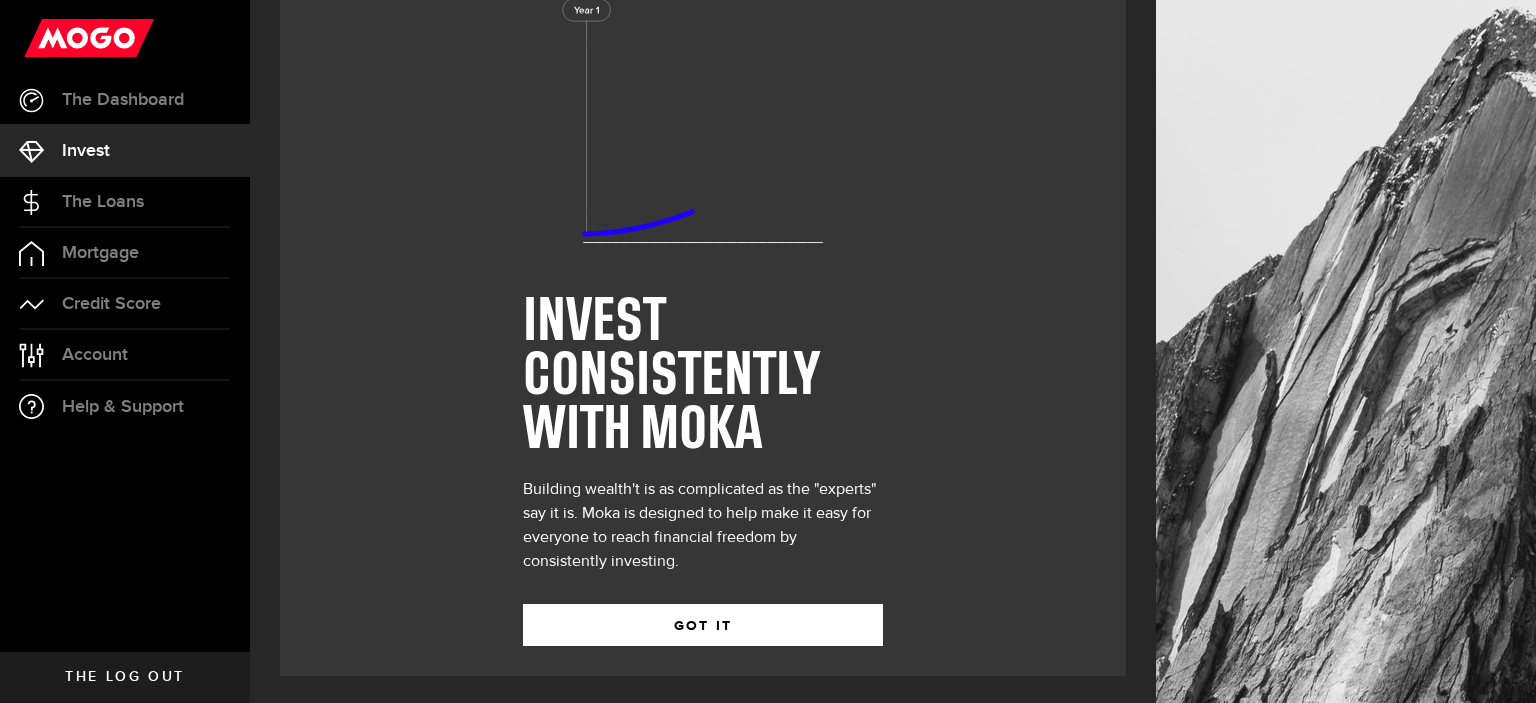 scroll, scrollTop: 0, scrollLeft: 0, axis: both 